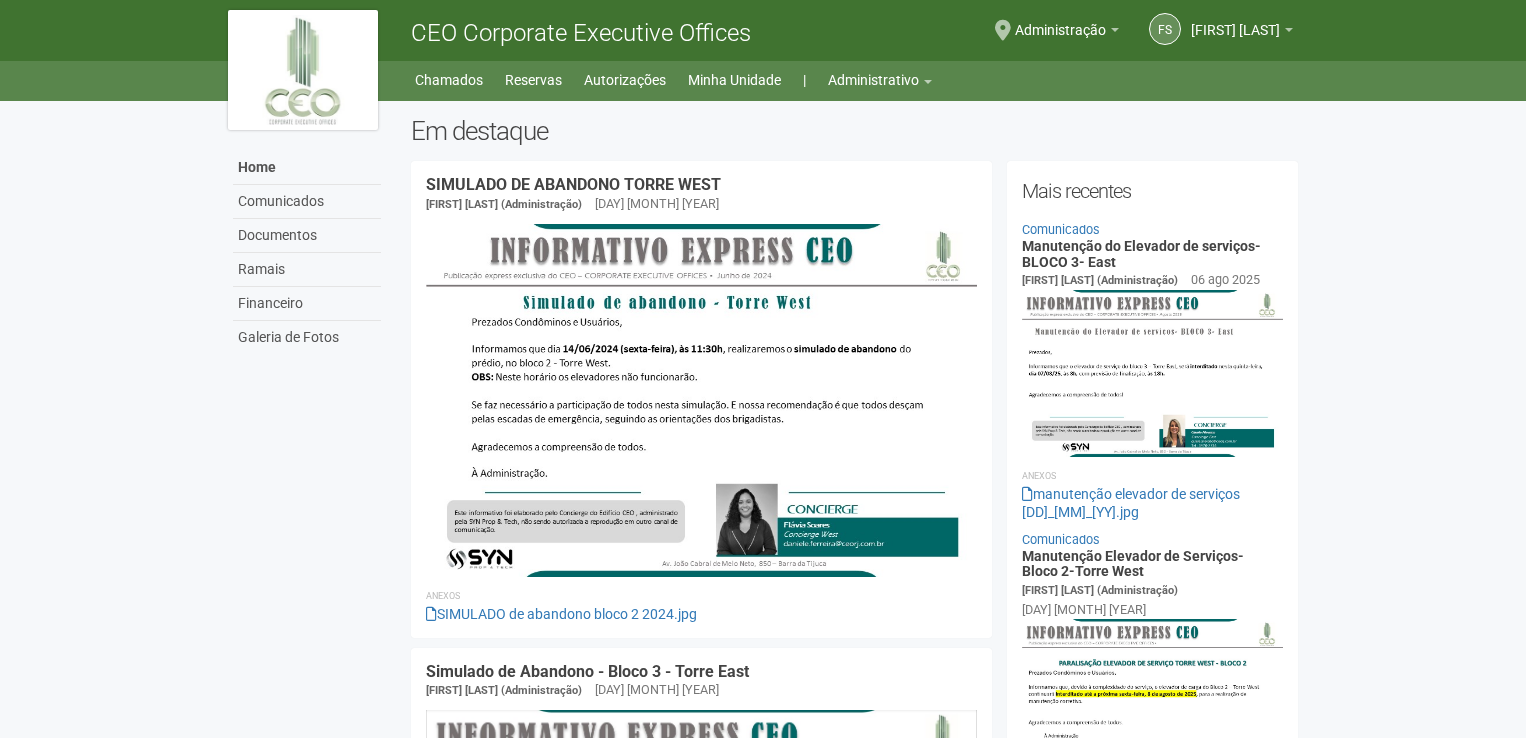 scroll, scrollTop: 0, scrollLeft: 0, axis: both 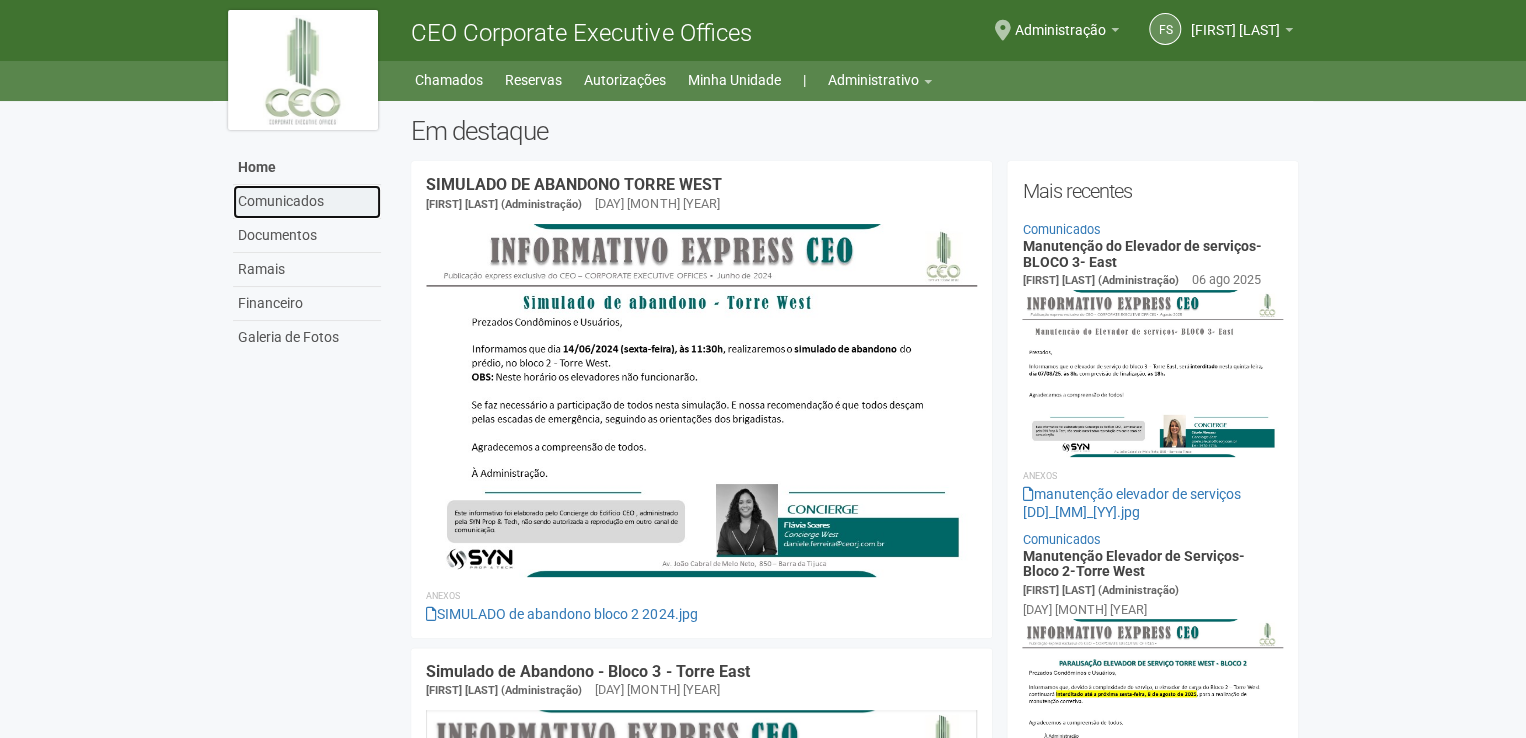 click on "Comunicados" at bounding box center (307, 202) 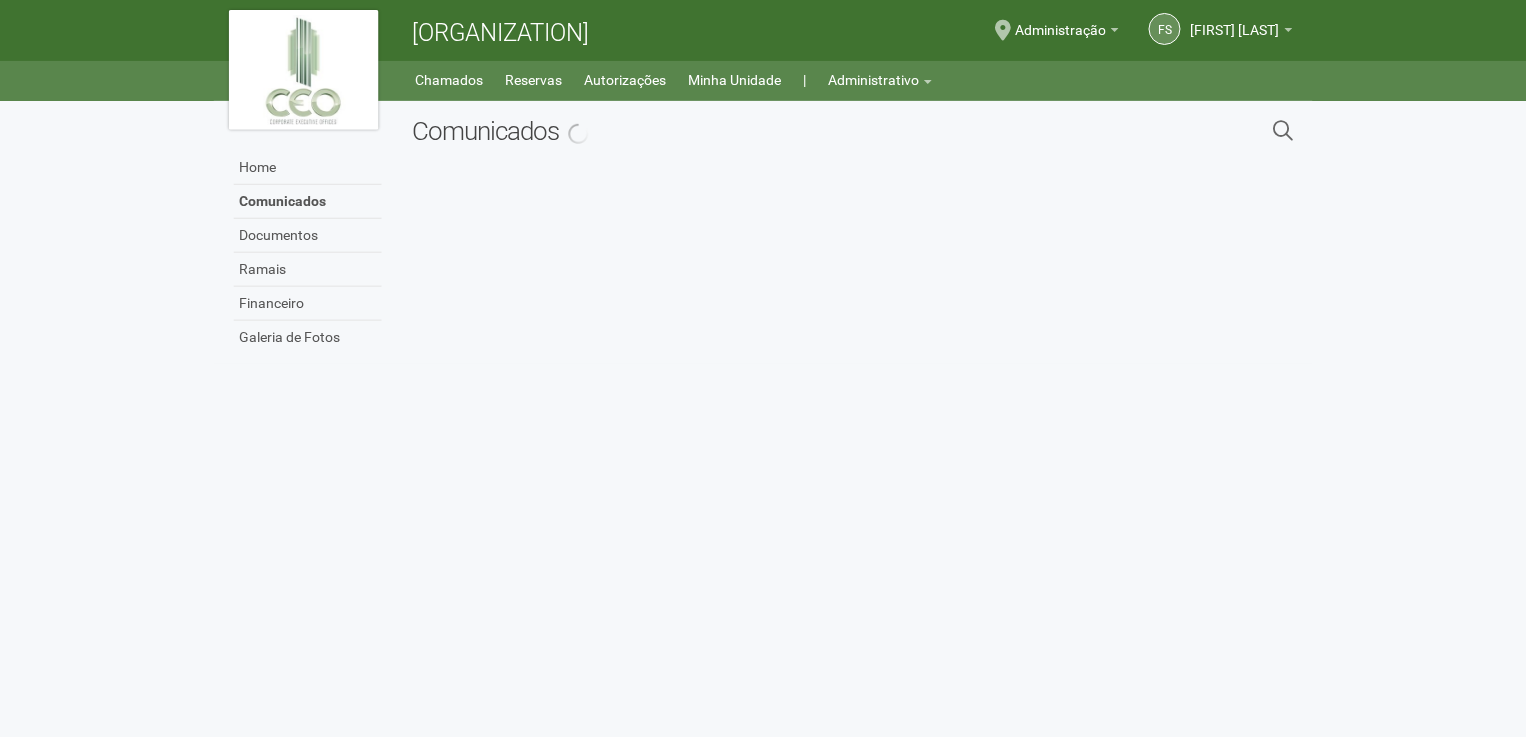 scroll, scrollTop: 0, scrollLeft: 0, axis: both 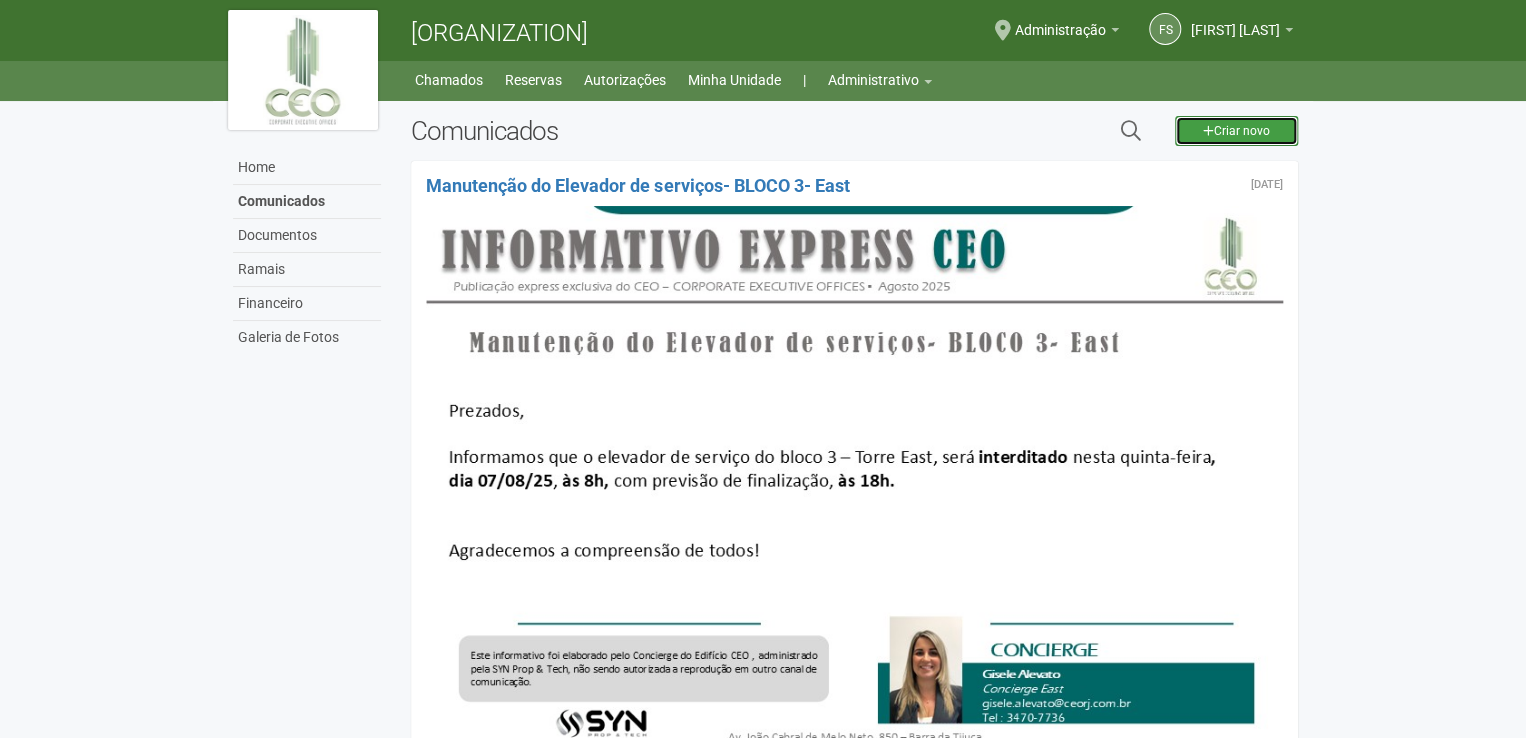 click on "Criar novo" at bounding box center (1236, 131) 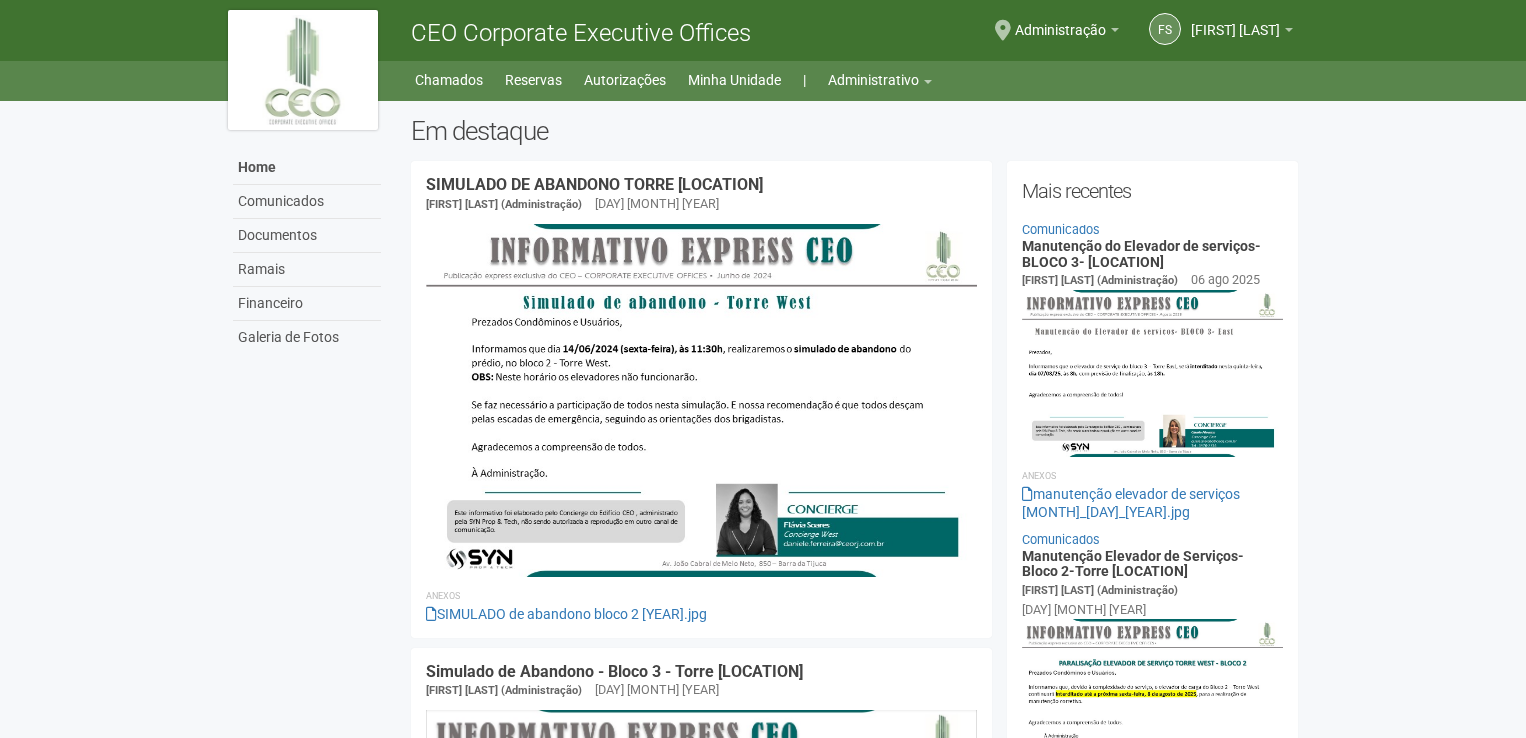 scroll, scrollTop: 0, scrollLeft: 0, axis: both 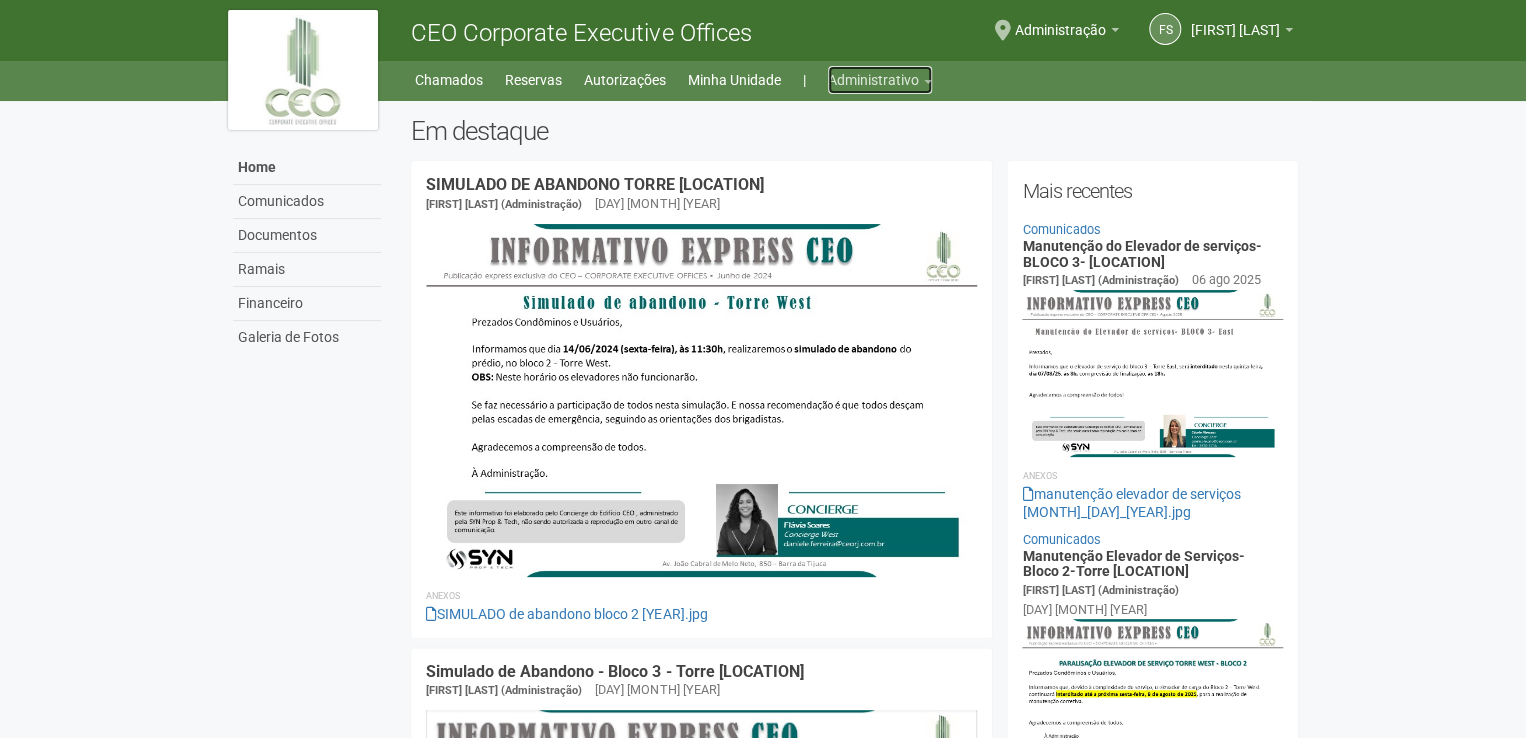 click on "Administrativo" at bounding box center [880, 80] 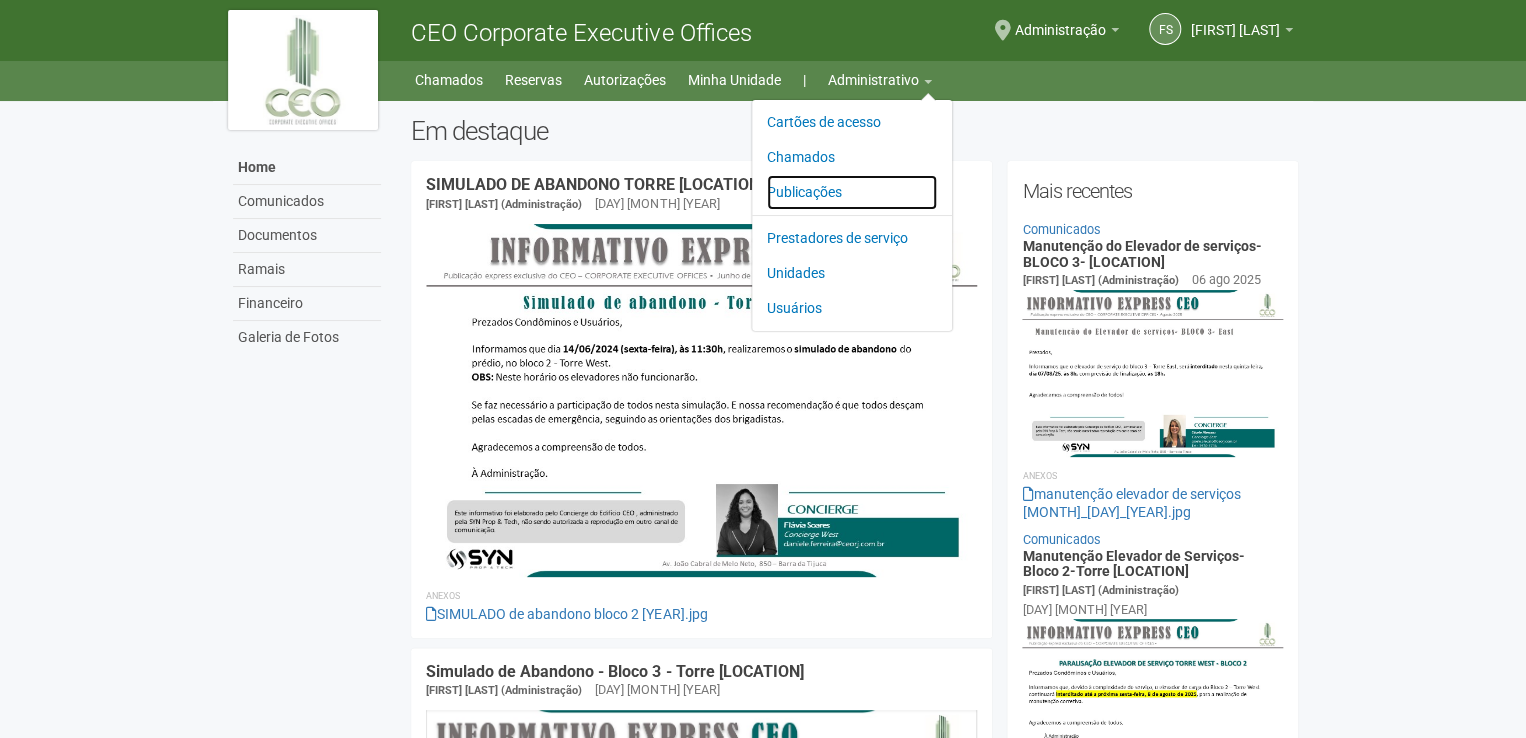 click on "Publicações" at bounding box center [852, 192] 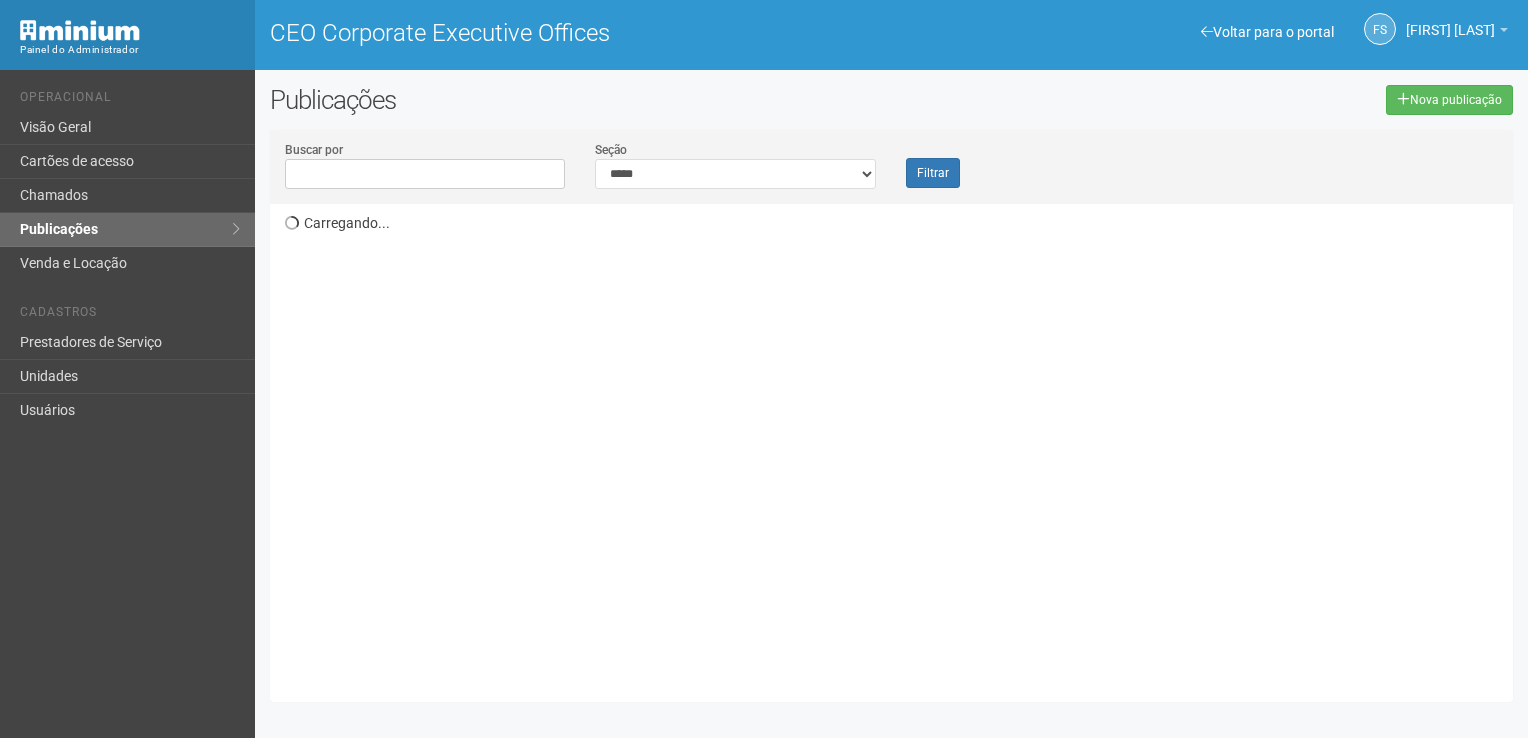 scroll, scrollTop: 0, scrollLeft: 0, axis: both 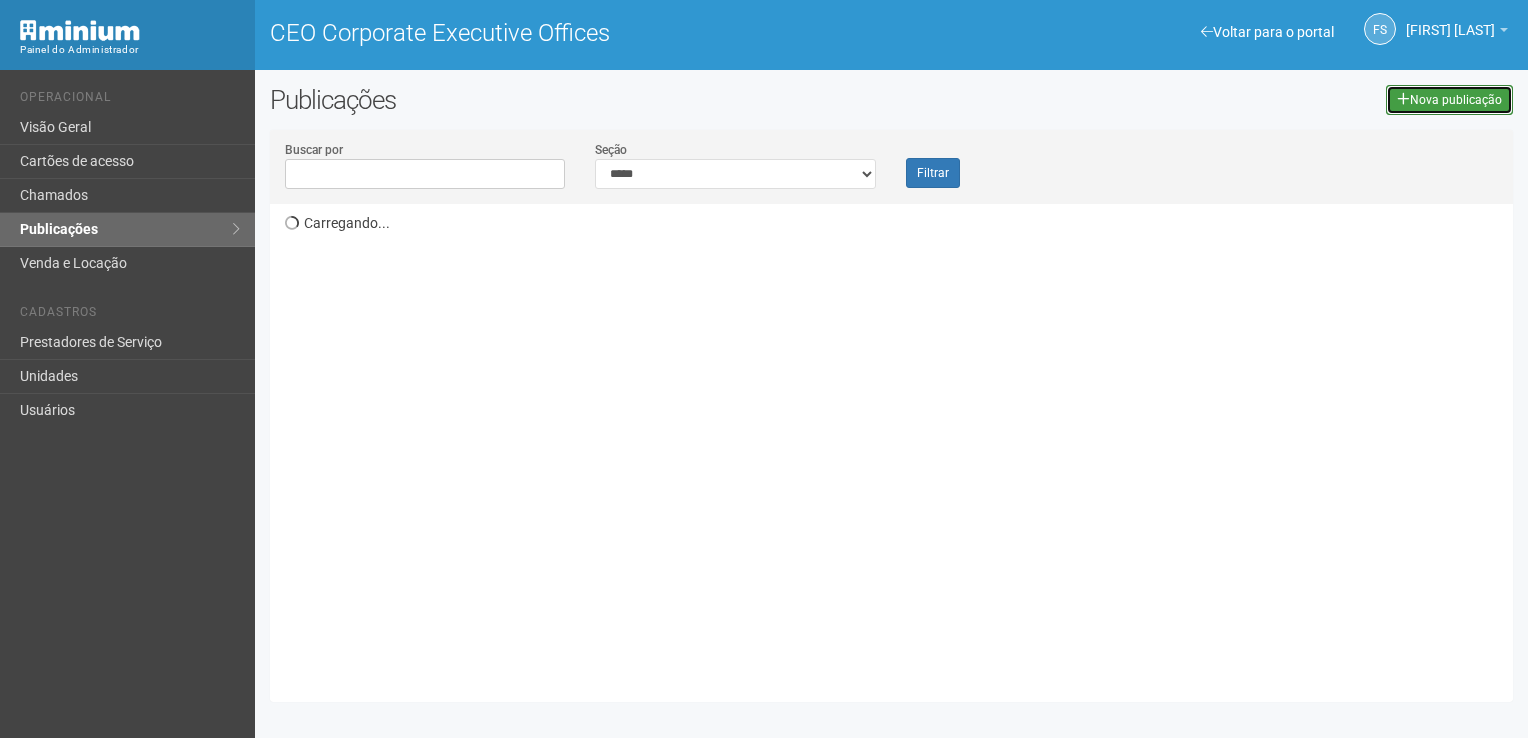 click on "Nova publicação" at bounding box center (1449, 100) 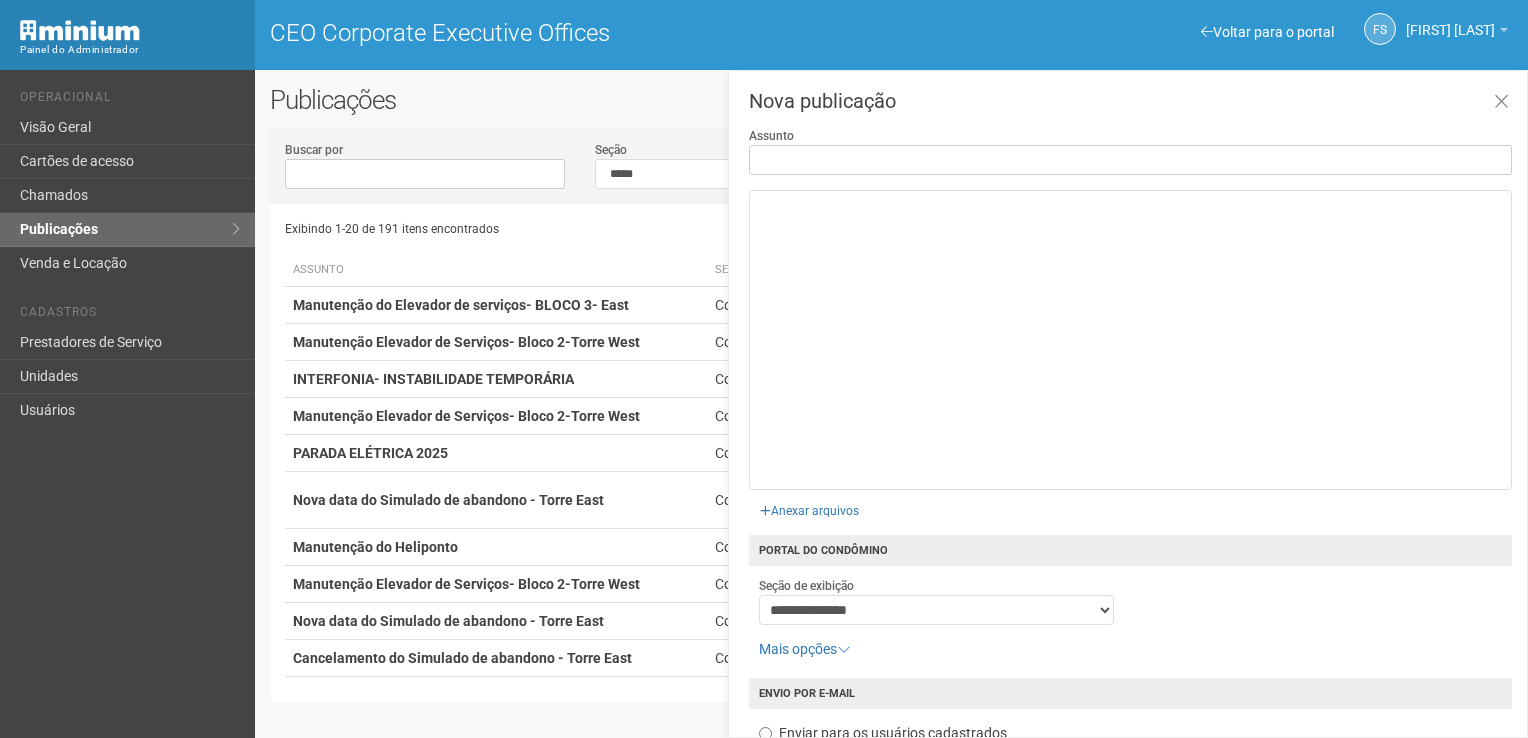 click on "Assunto" at bounding box center (1130, 160) 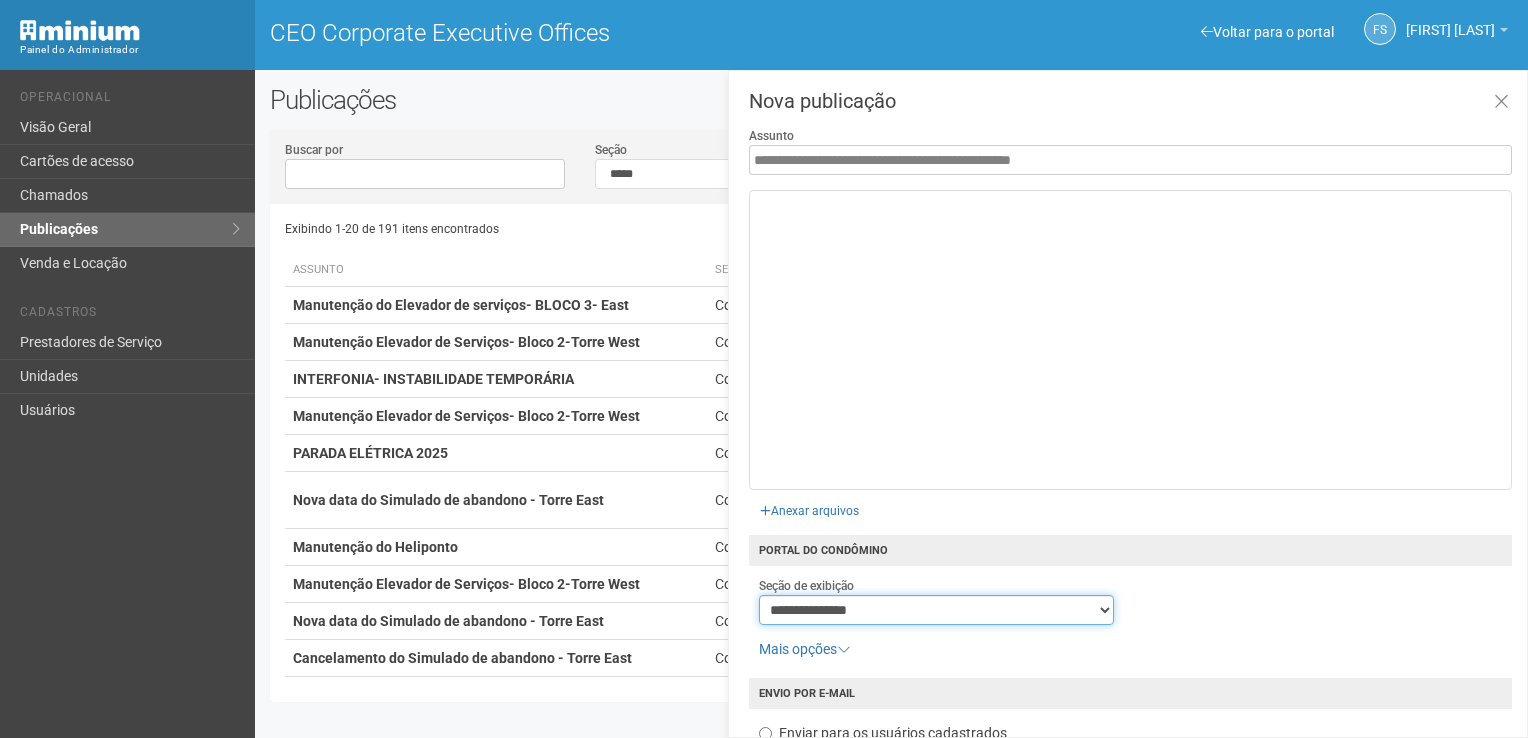 click on "**********" at bounding box center (937, 610) 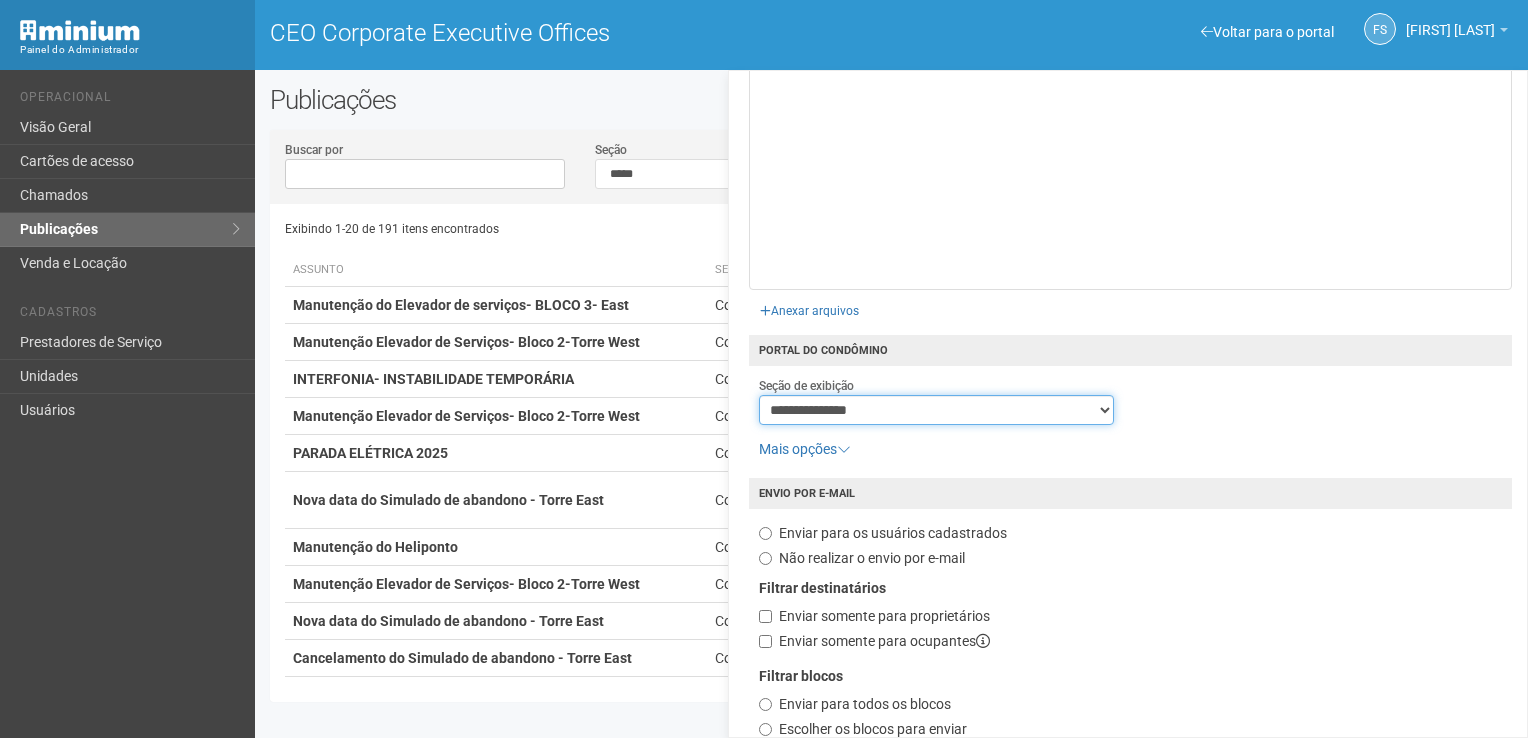 scroll, scrollTop: 260, scrollLeft: 0, axis: vertical 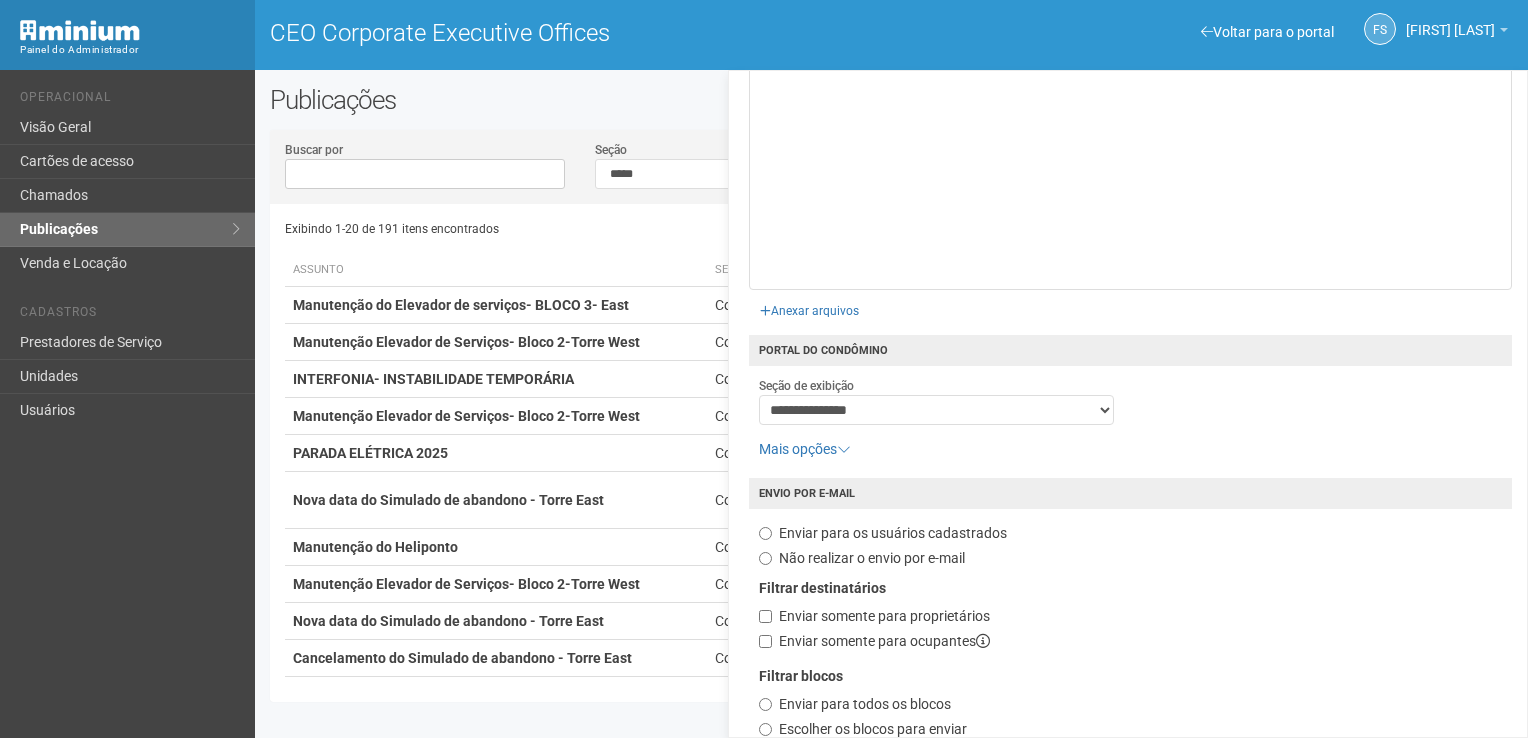 click on "Portal do condômino" at bounding box center (1130, 350) 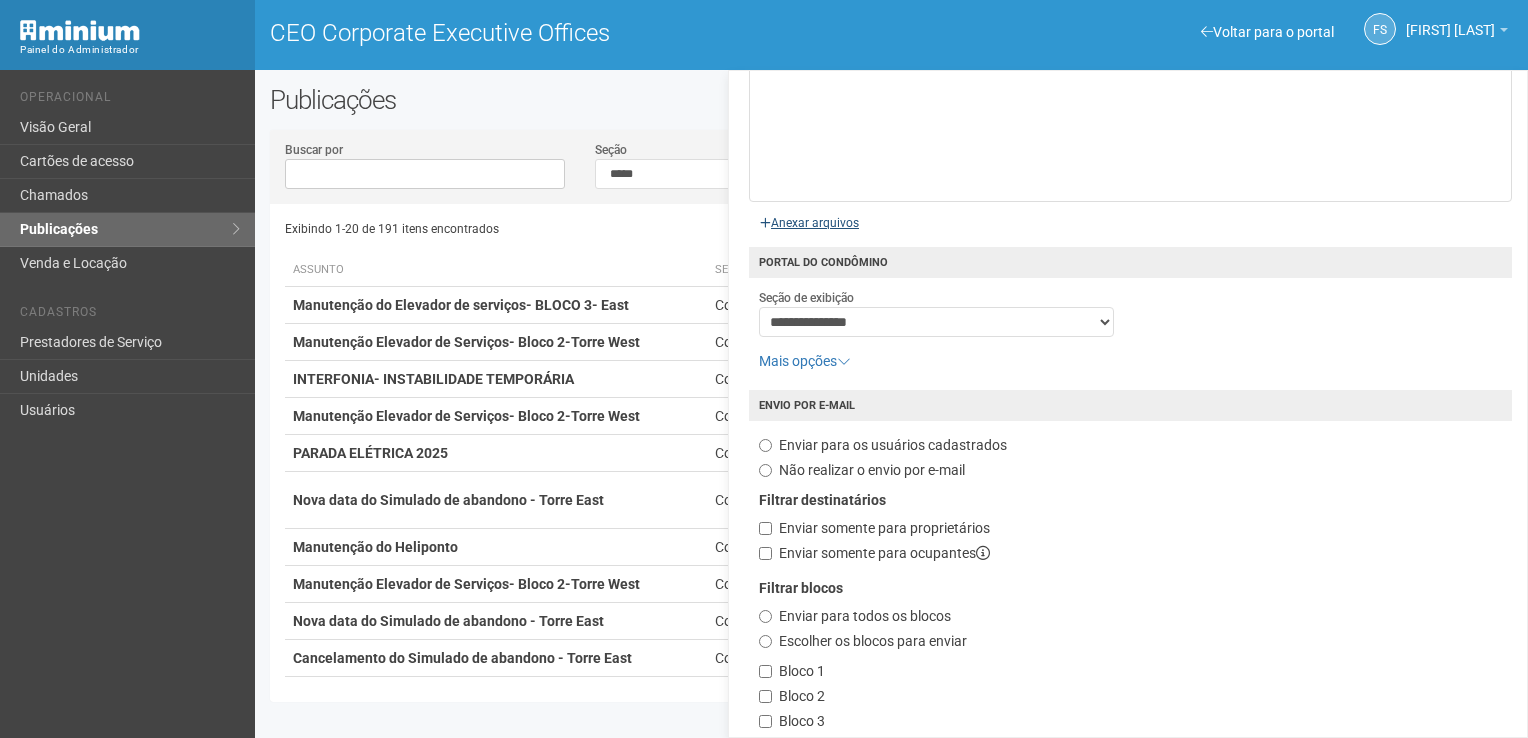 scroll, scrollTop: 64, scrollLeft: 0, axis: vertical 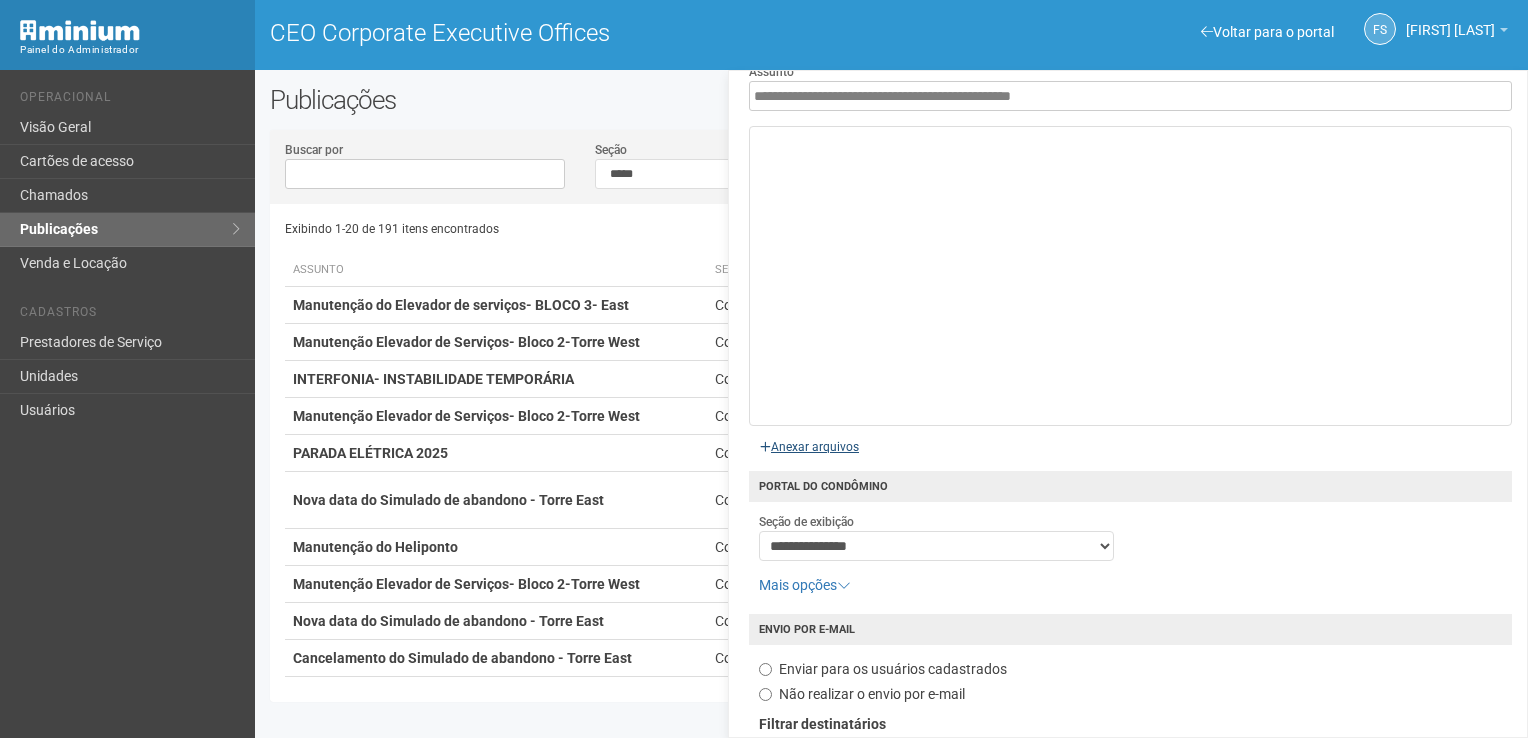click at bounding box center [583, 444] 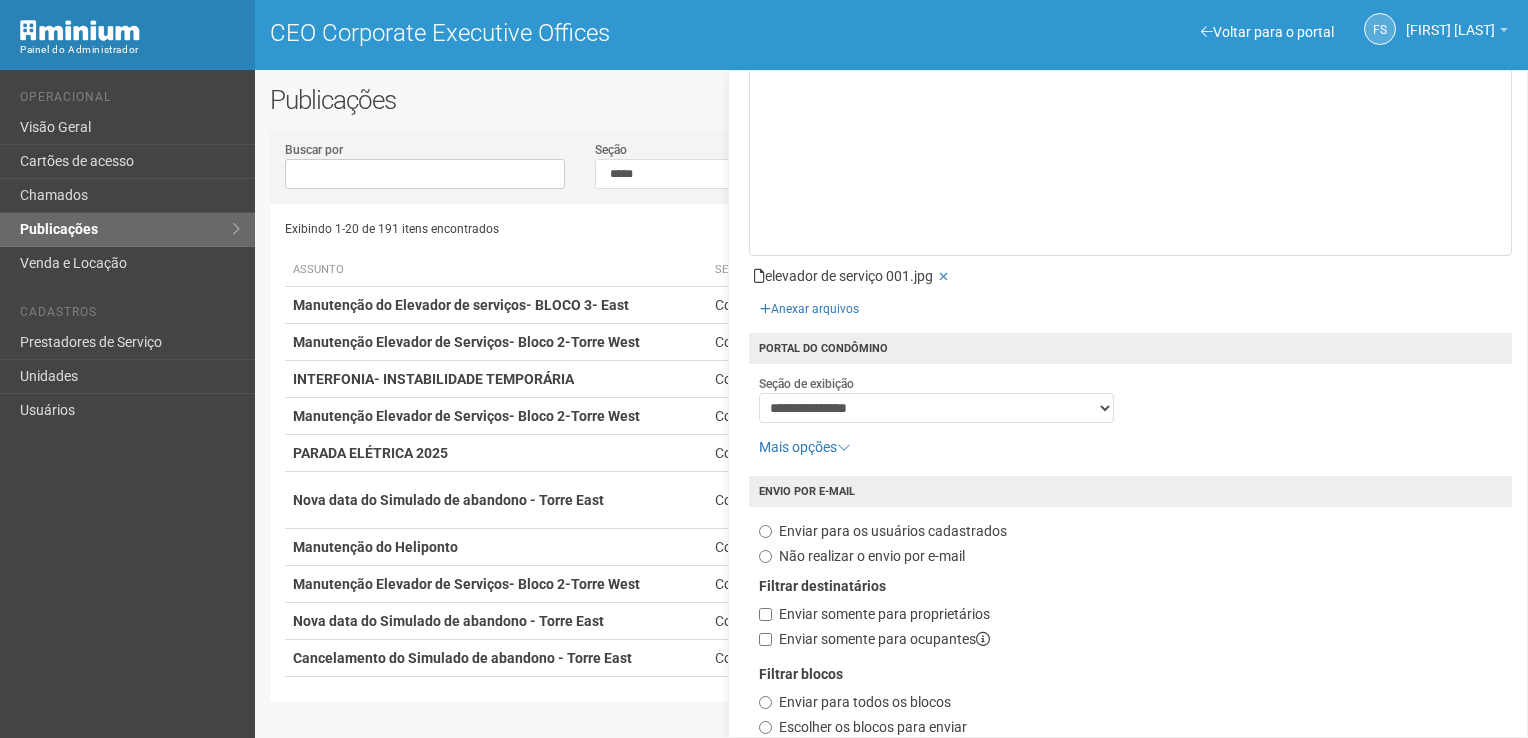 scroll, scrollTop: 396, scrollLeft: 0, axis: vertical 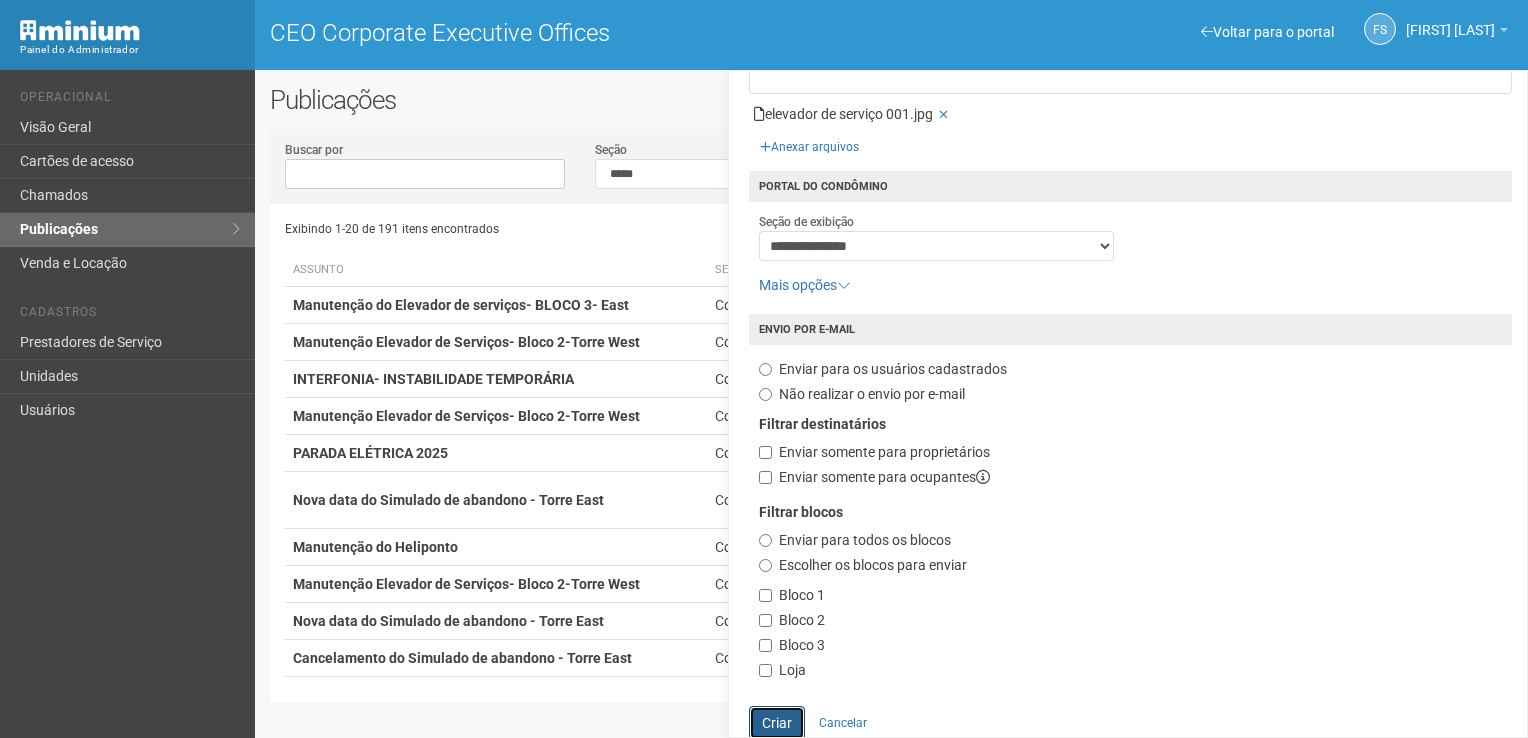 click on "Criar" at bounding box center [777, 723] 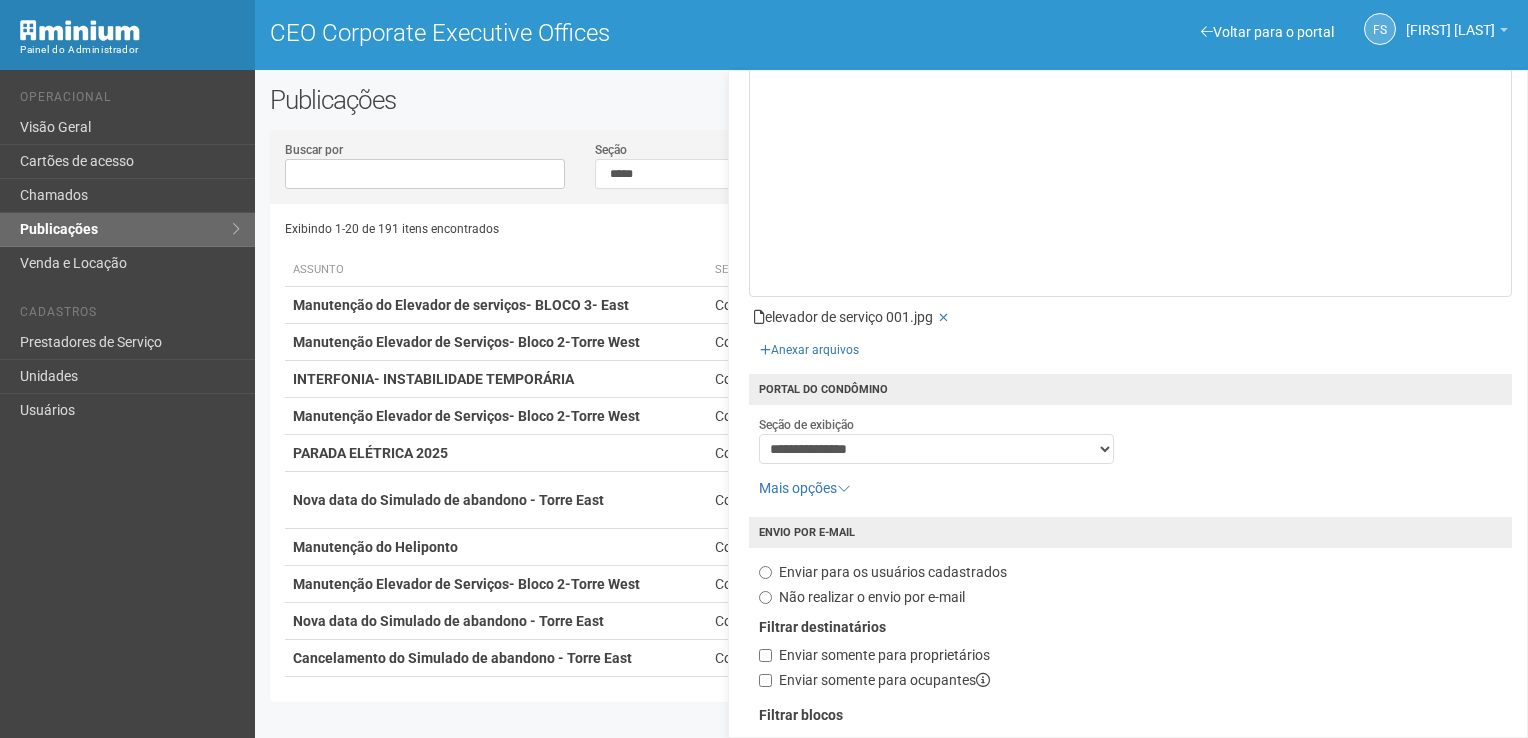 scroll, scrollTop: 300, scrollLeft: 0, axis: vertical 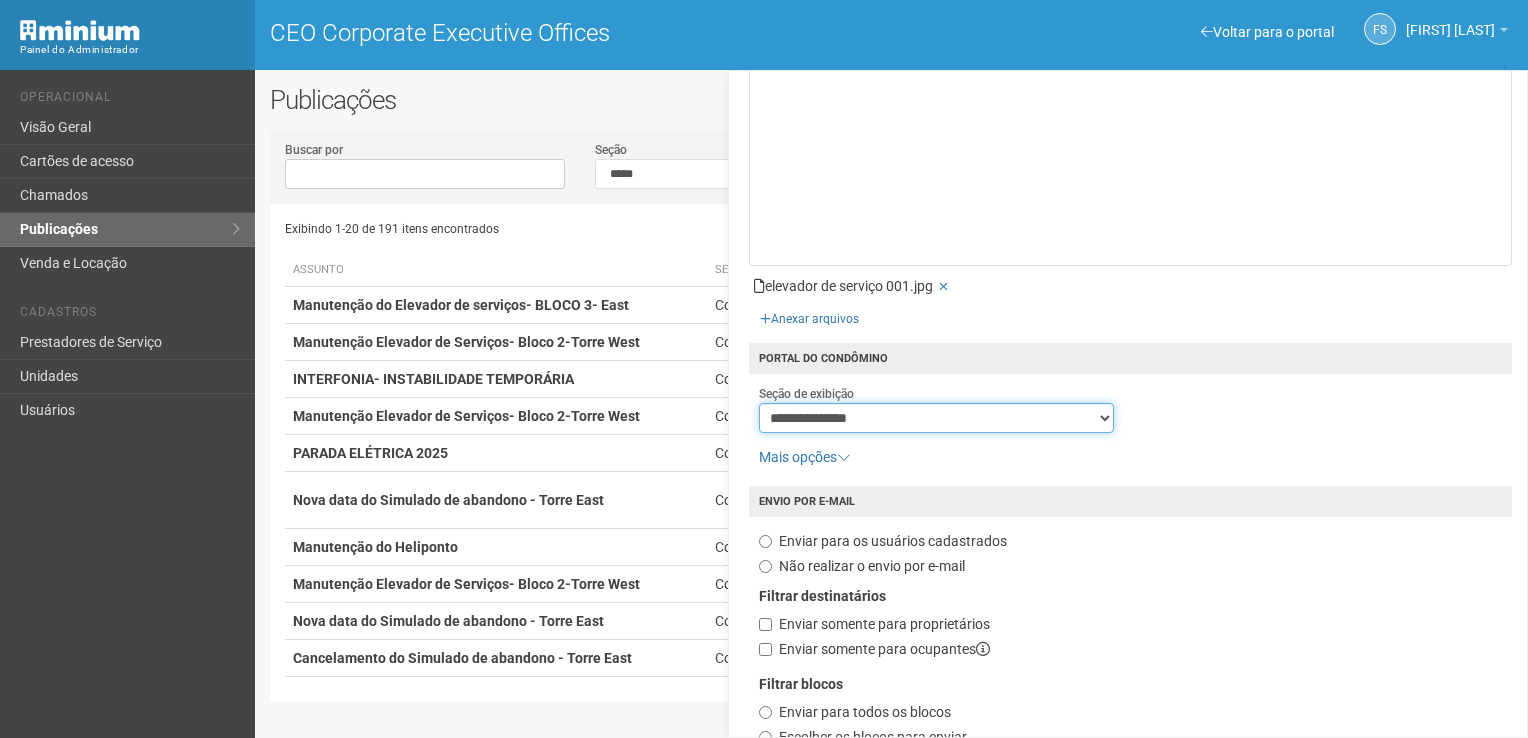 click on "**********" at bounding box center [937, 418] 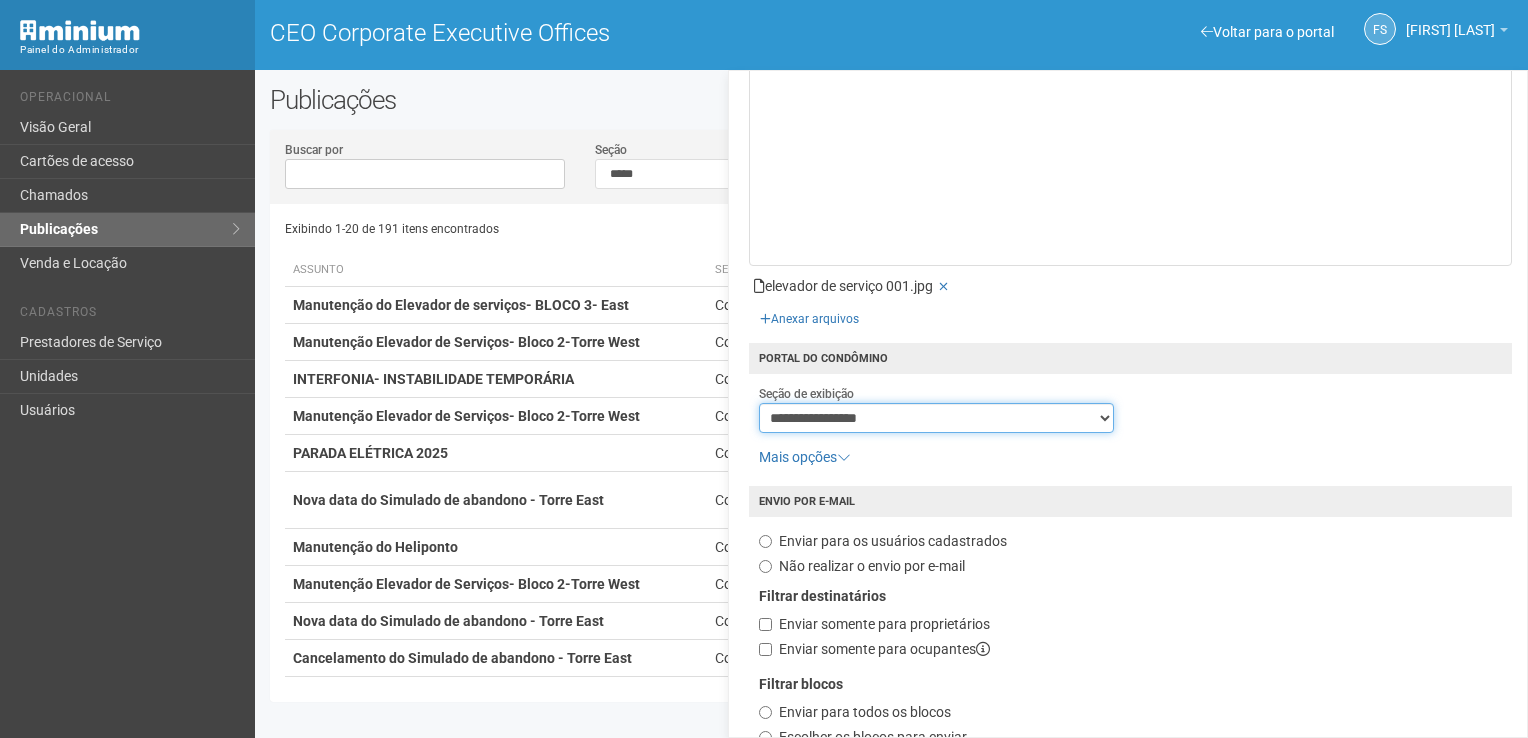 click on "**********" at bounding box center (937, 418) 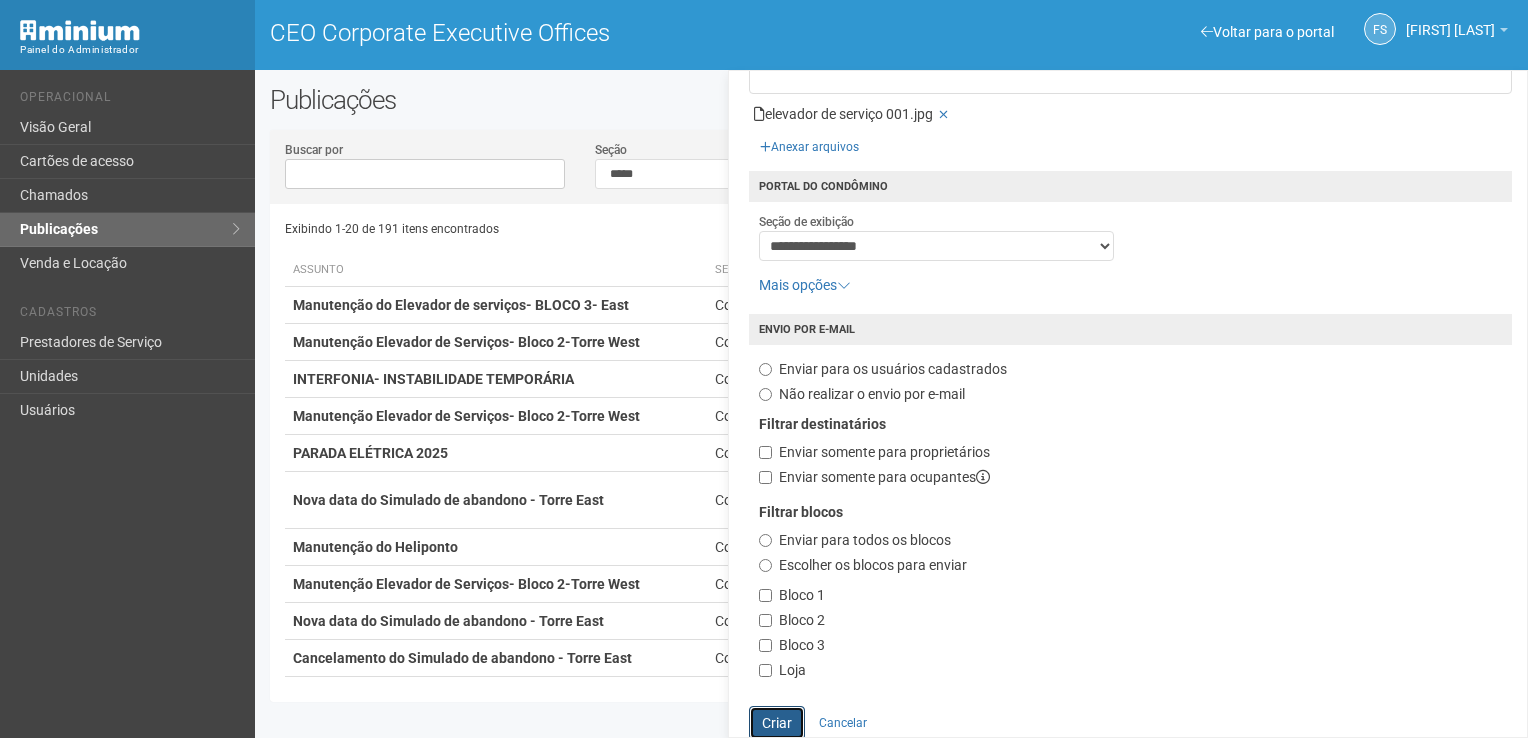 click on "Criar" at bounding box center [777, 723] 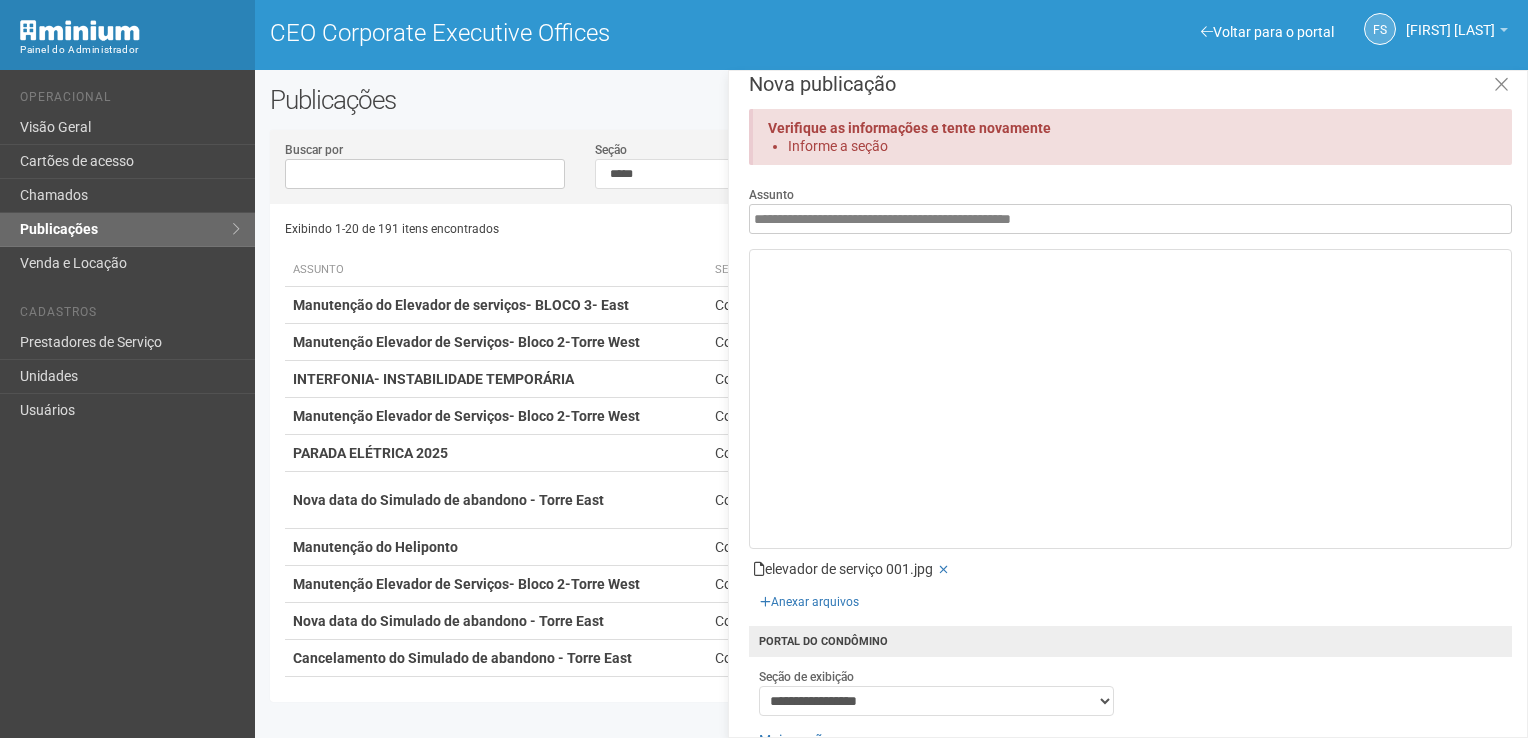 scroll, scrollTop: 0, scrollLeft: 0, axis: both 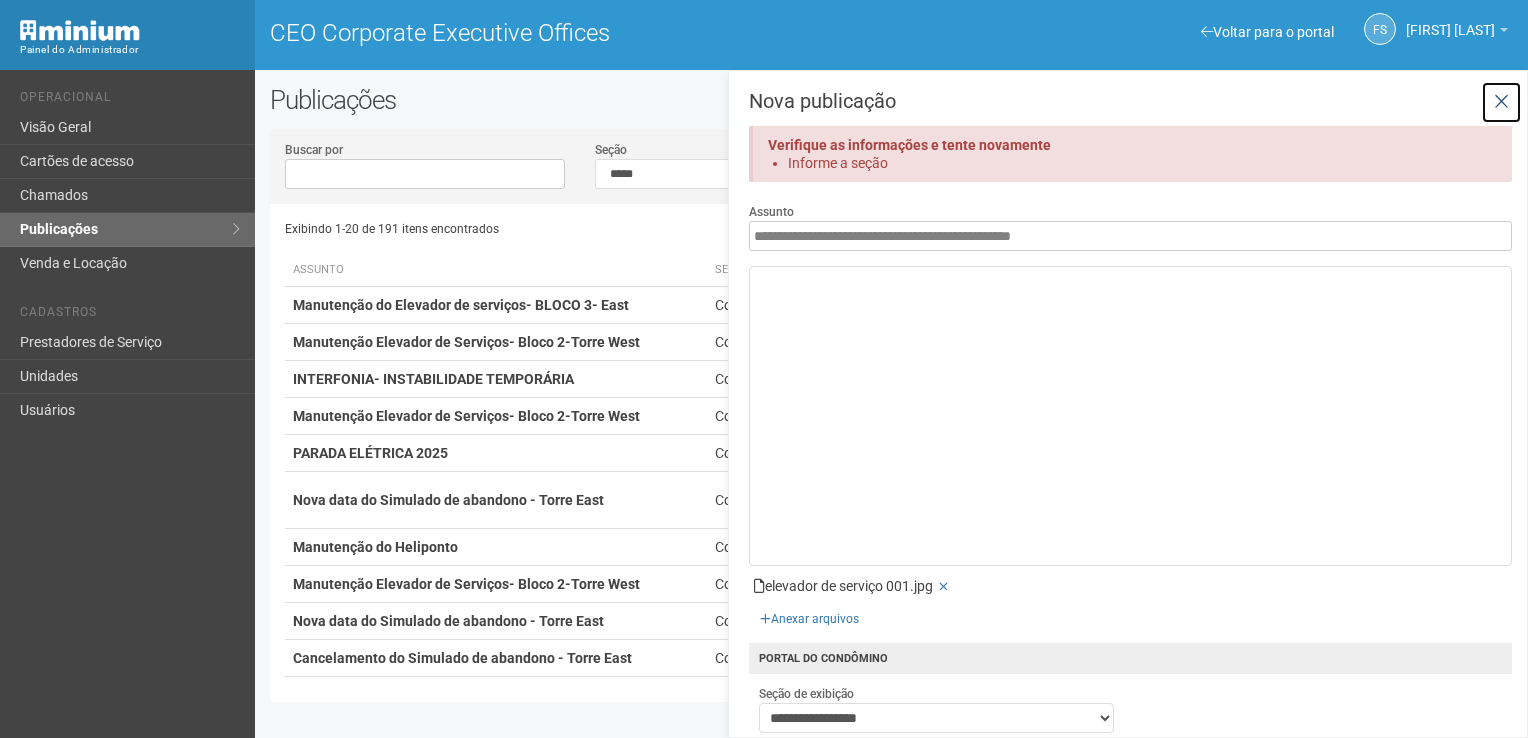 click at bounding box center (1501, 102) 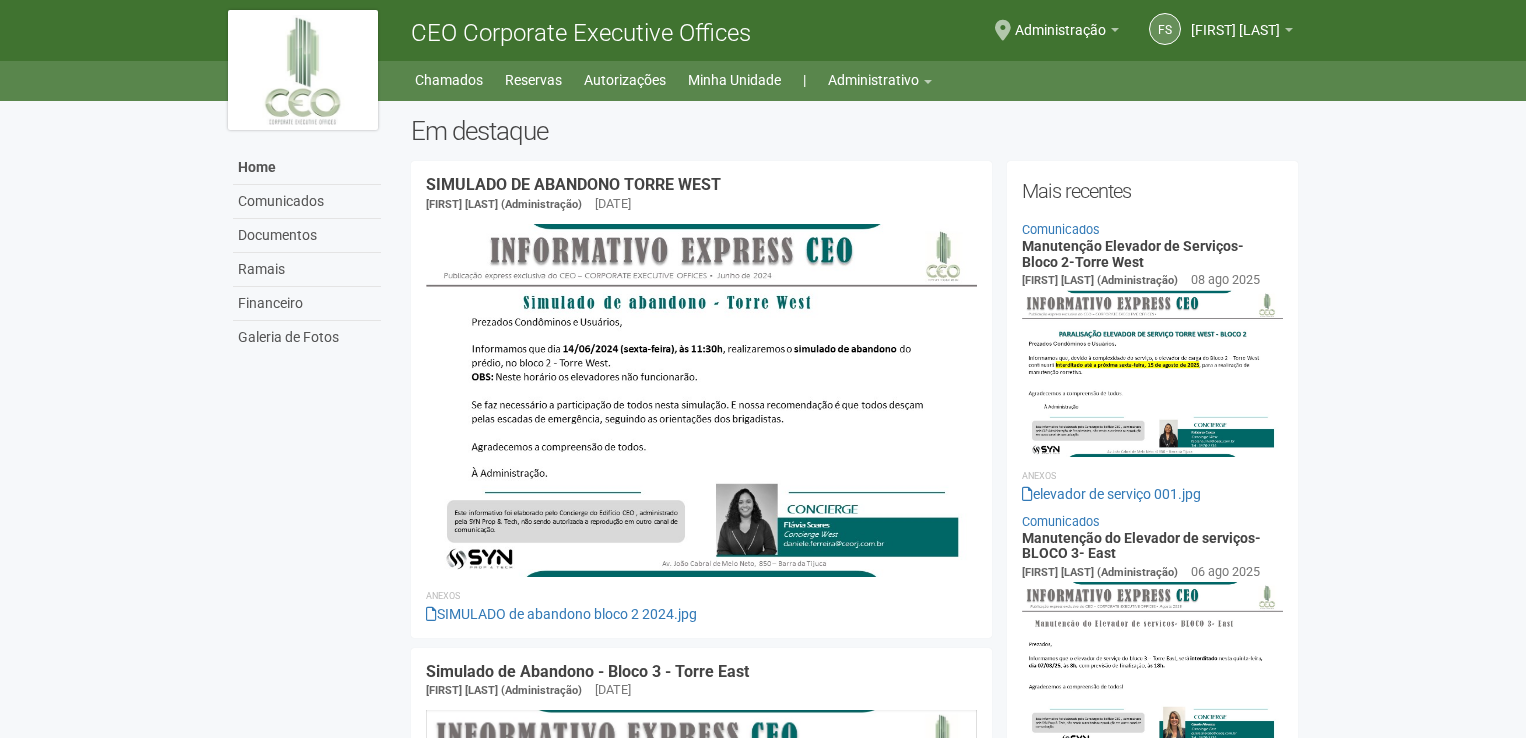 scroll, scrollTop: 0, scrollLeft: 0, axis: both 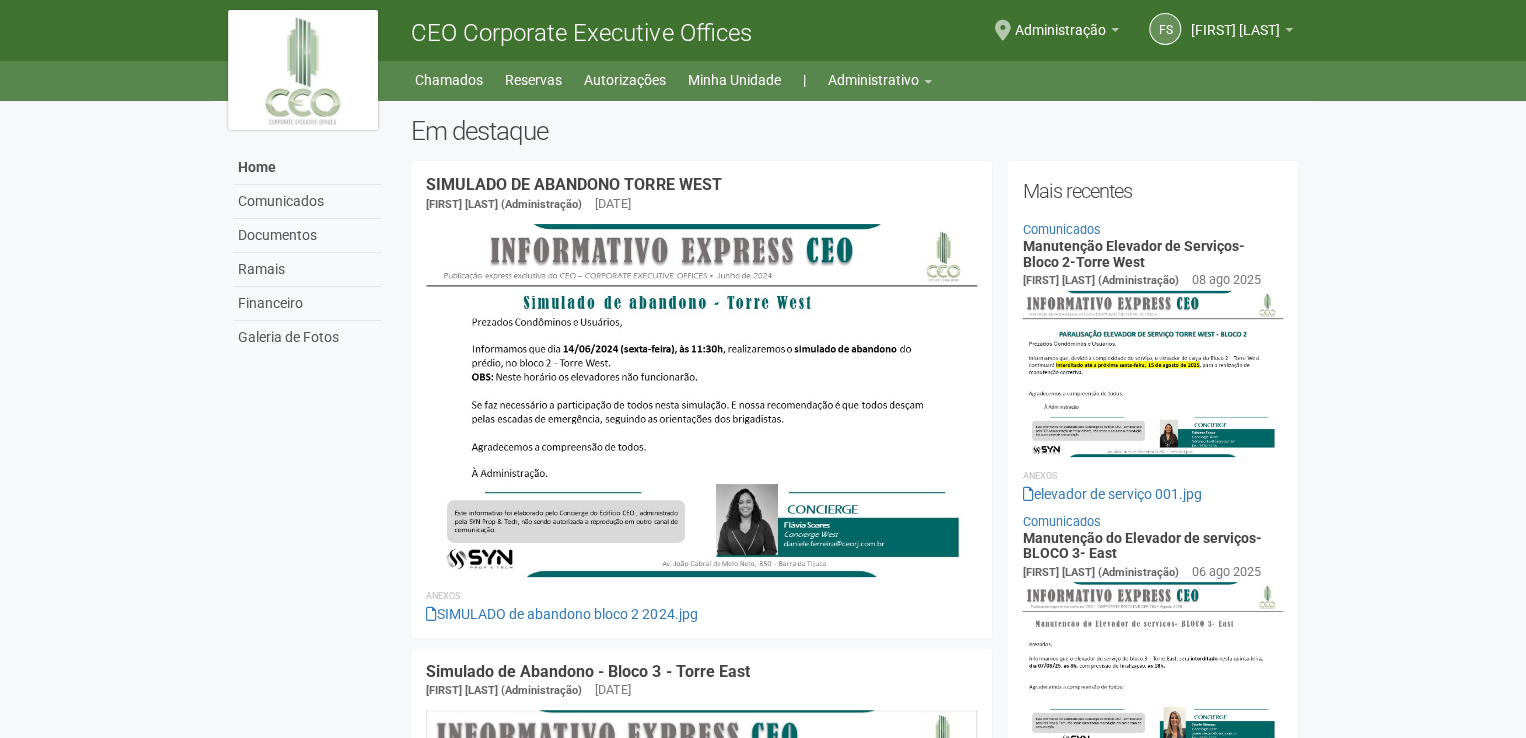click on "Comunicados" at bounding box center (1152, 522) 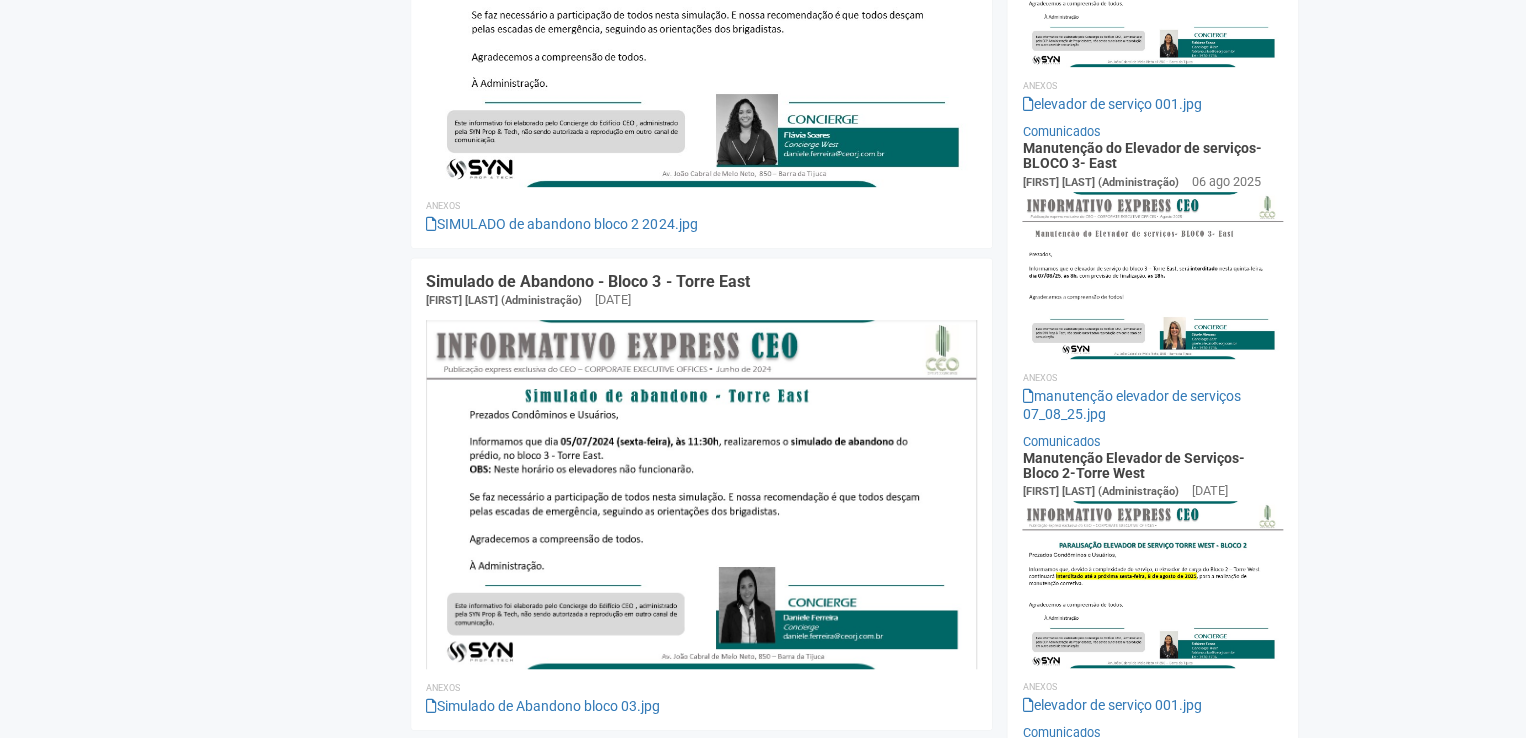 scroll, scrollTop: 400, scrollLeft: 0, axis: vertical 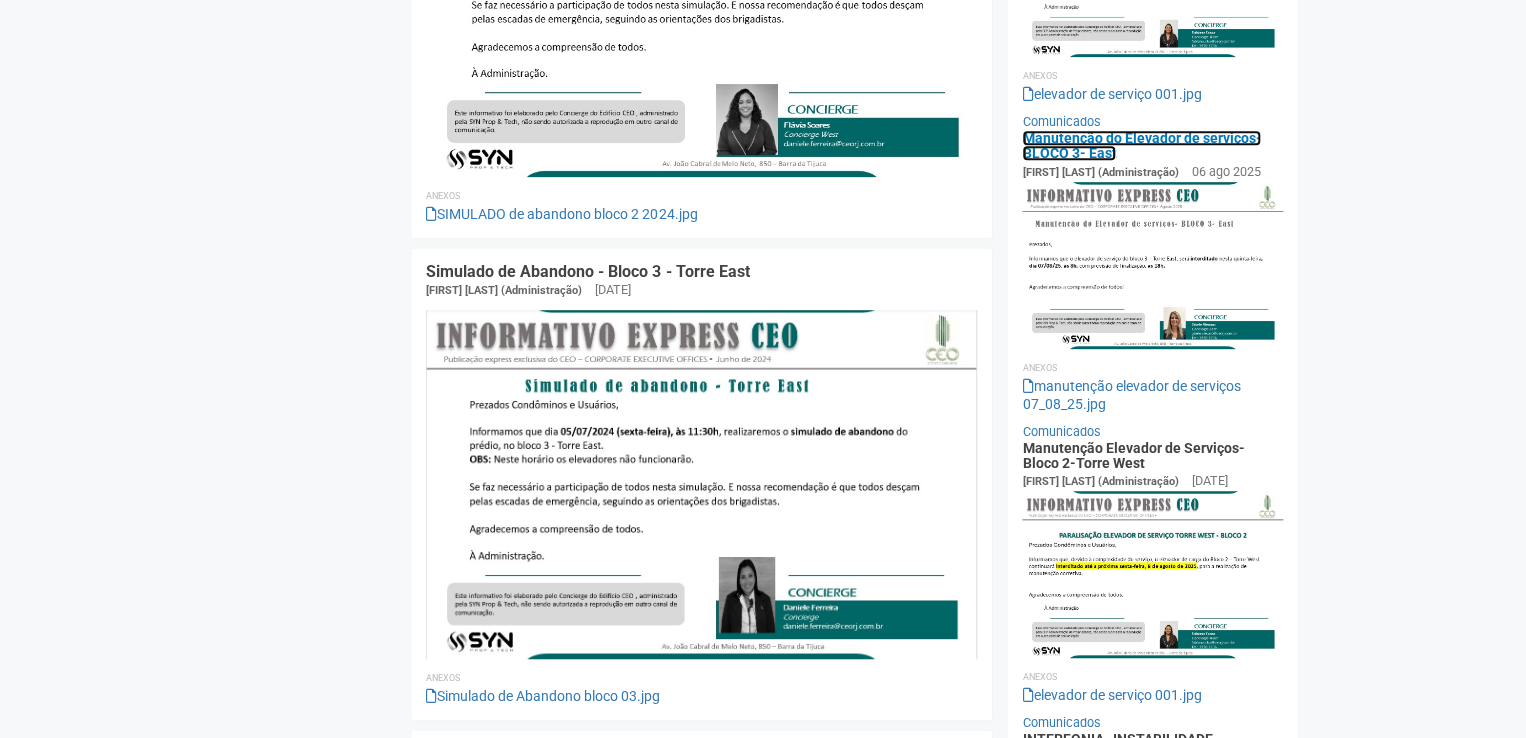 click on "Manutenção do Elevador de serviços- BLOCO 3- East" at bounding box center (1141, 145) 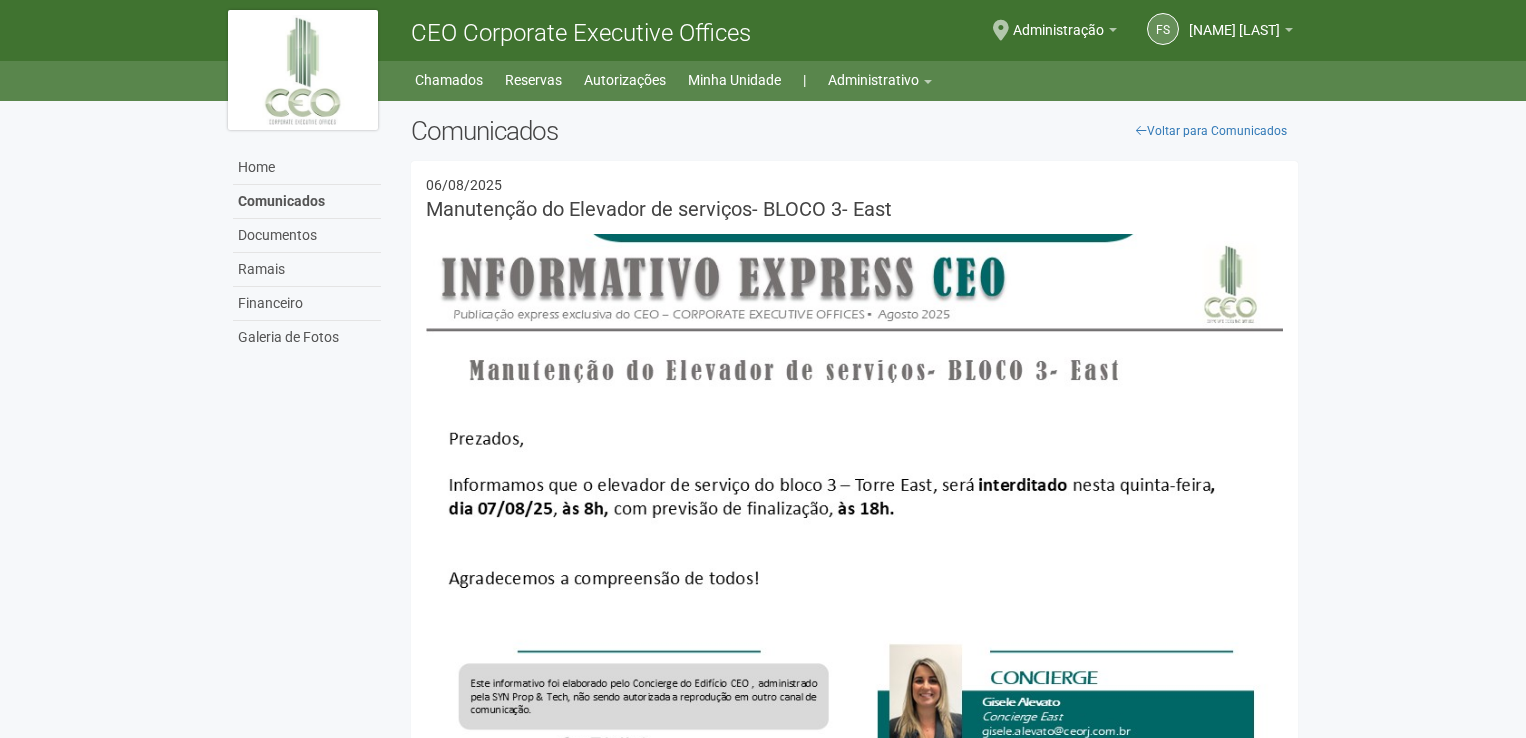 scroll, scrollTop: 0, scrollLeft: 0, axis: both 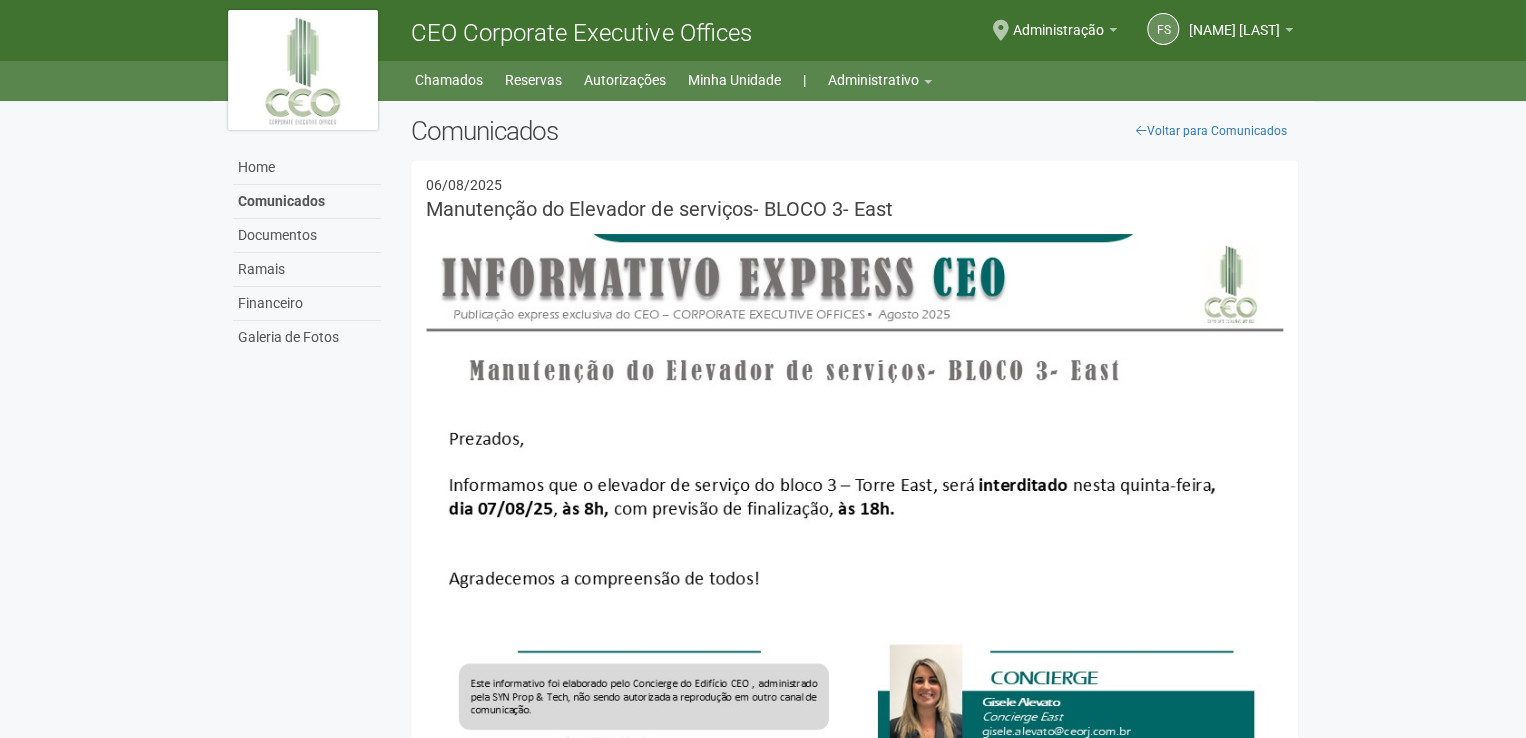 click on "Home
Comunicados
Documentos
Ramais
Financeiro
Galeria de Fotos
Voltar para Comunicados
Comunicados
06/08/2025
Manutenção do Elevador de serviços- BLOCO 3- East
Anexos
manutenção elevador de serviços 07_08_25.jpg" at bounding box center (763, 482) 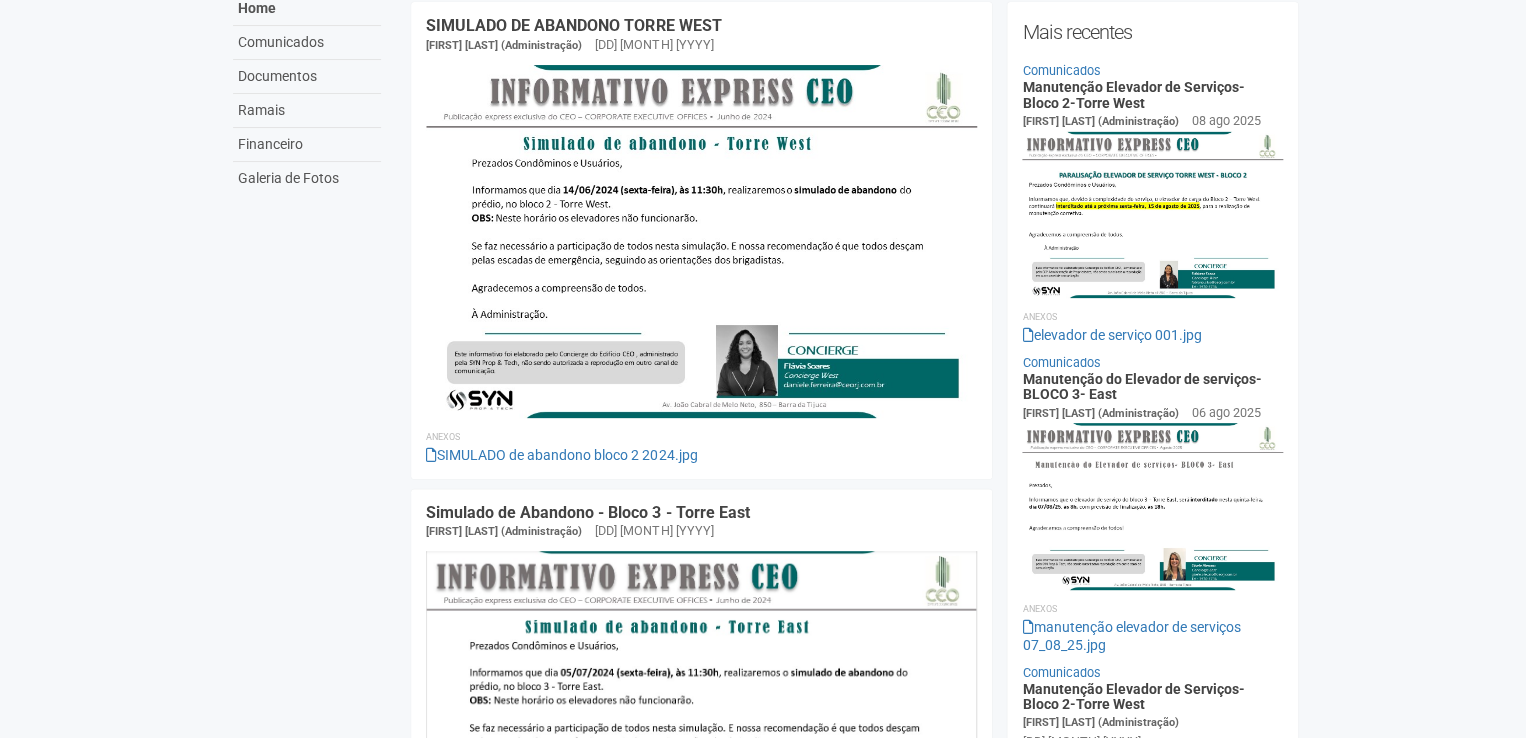 scroll, scrollTop: 0, scrollLeft: 0, axis: both 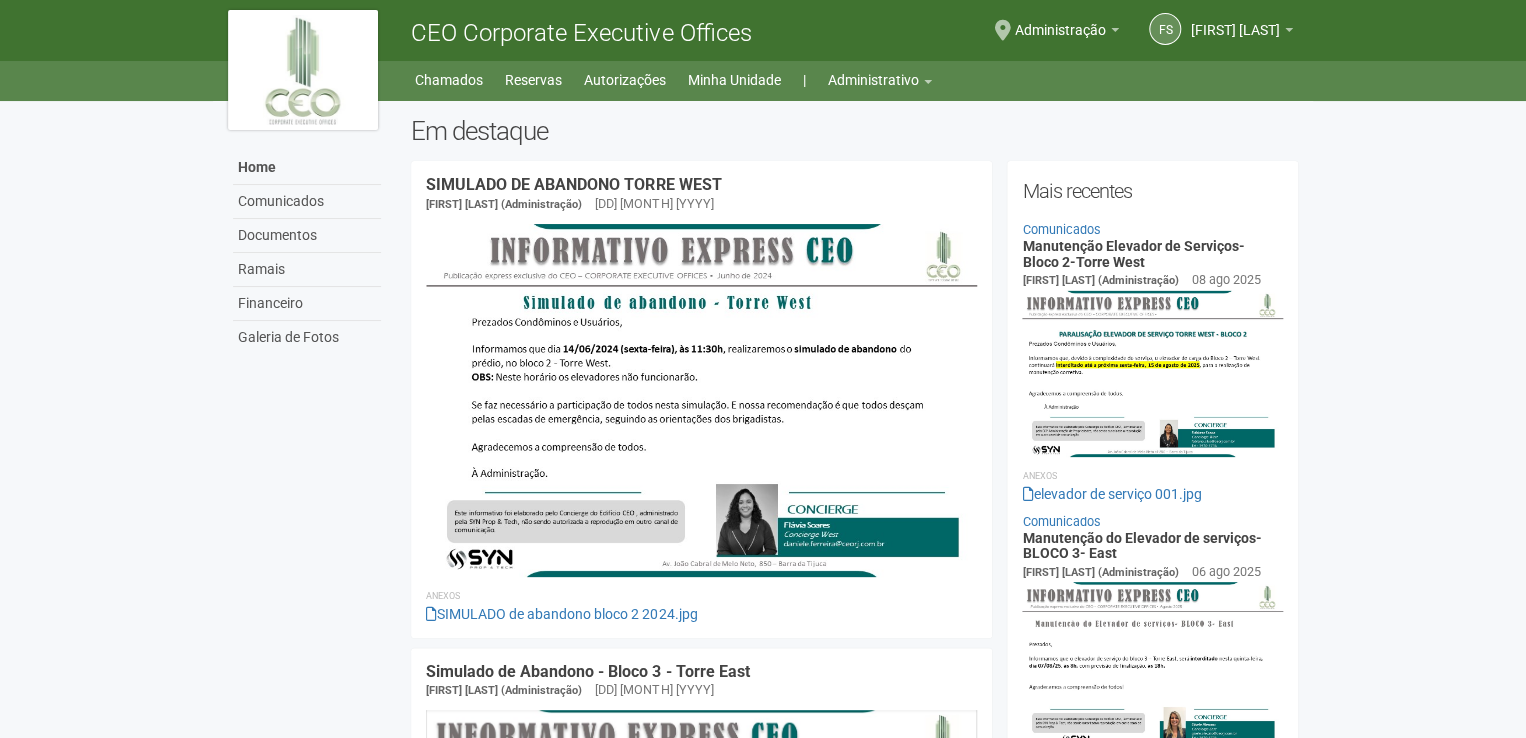 drag, startPoint x: 1220, startPoint y: 493, endPoint x: 1242, endPoint y: 522, distance: 36.40055 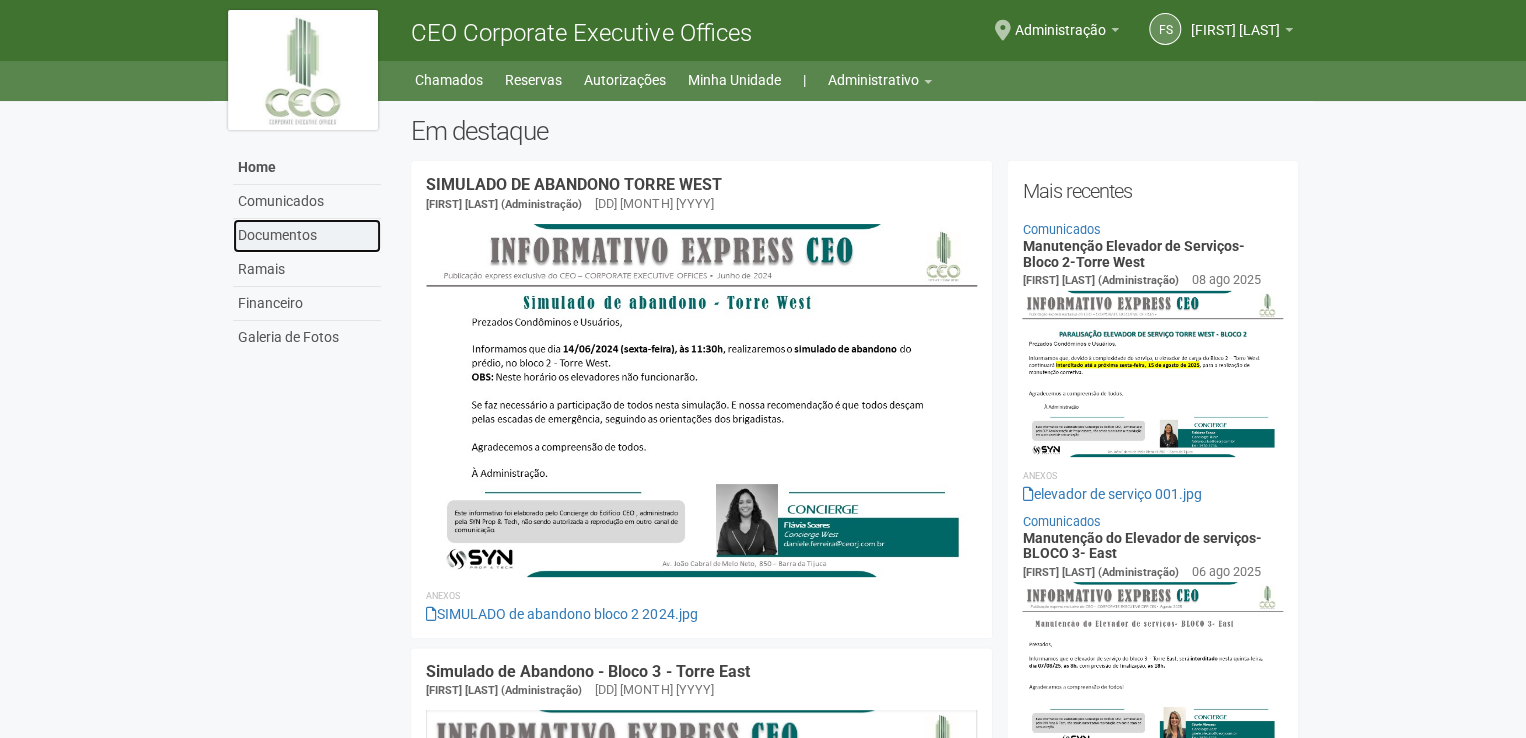 click on "Documentos" at bounding box center (307, 236) 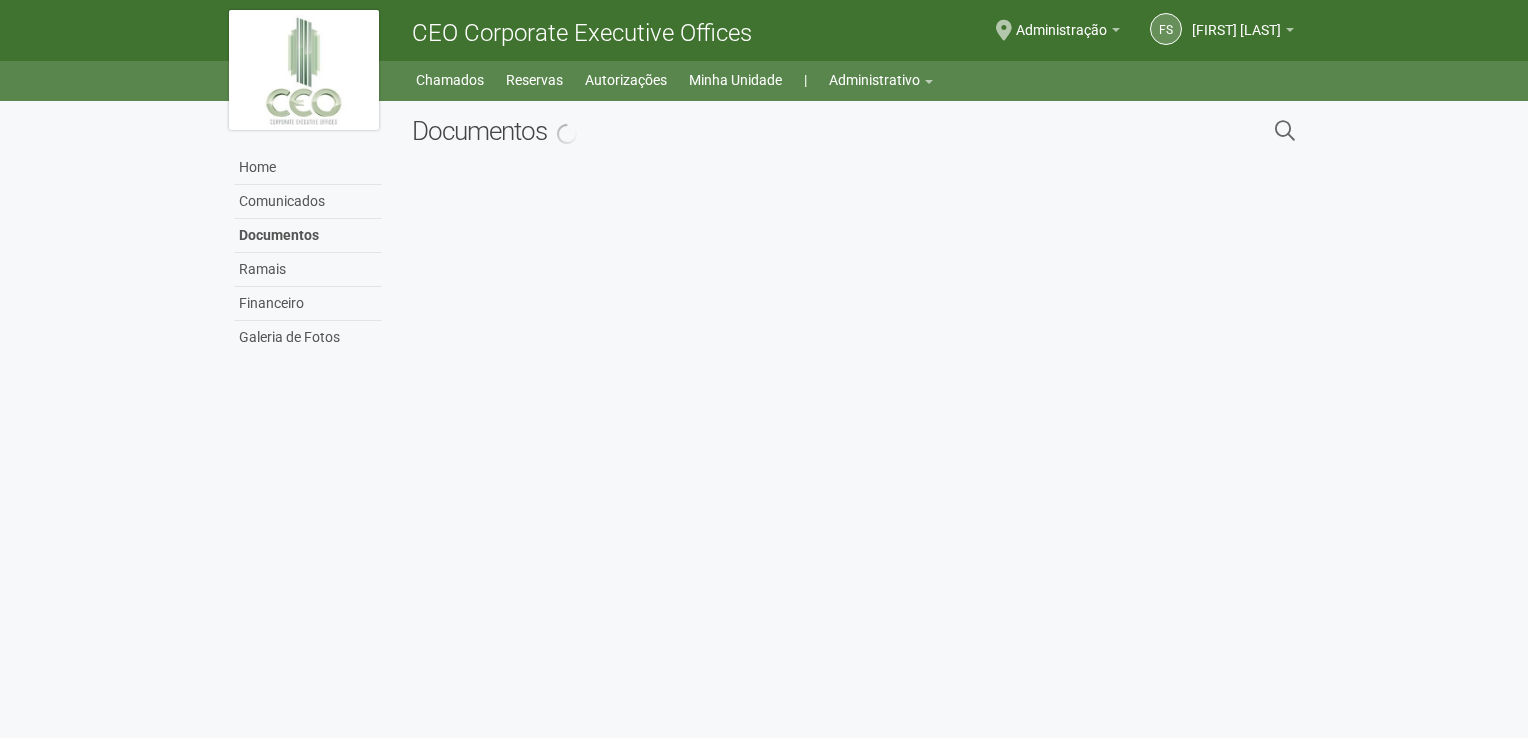 scroll, scrollTop: 0, scrollLeft: 0, axis: both 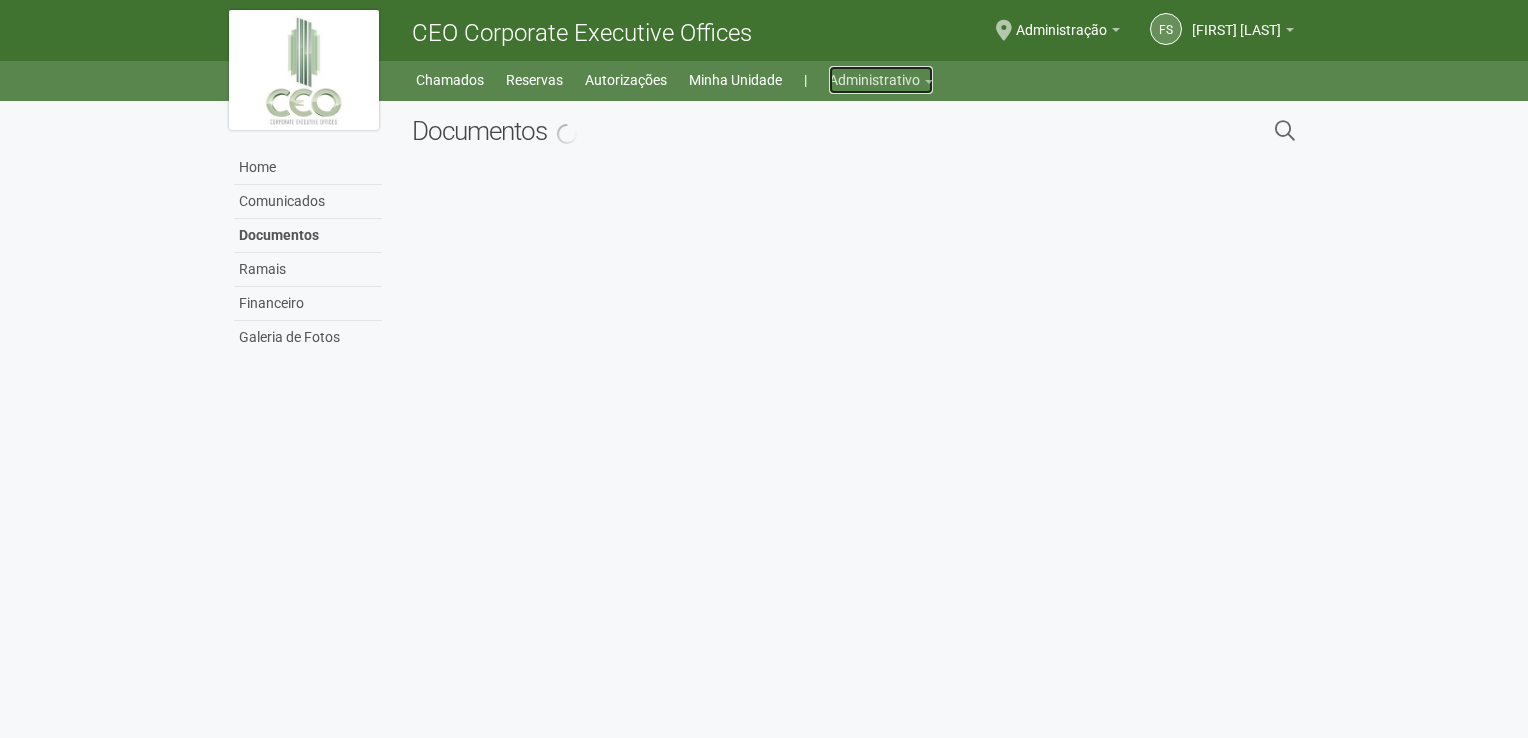 click on "Administrativo" at bounding box center (881, 80) 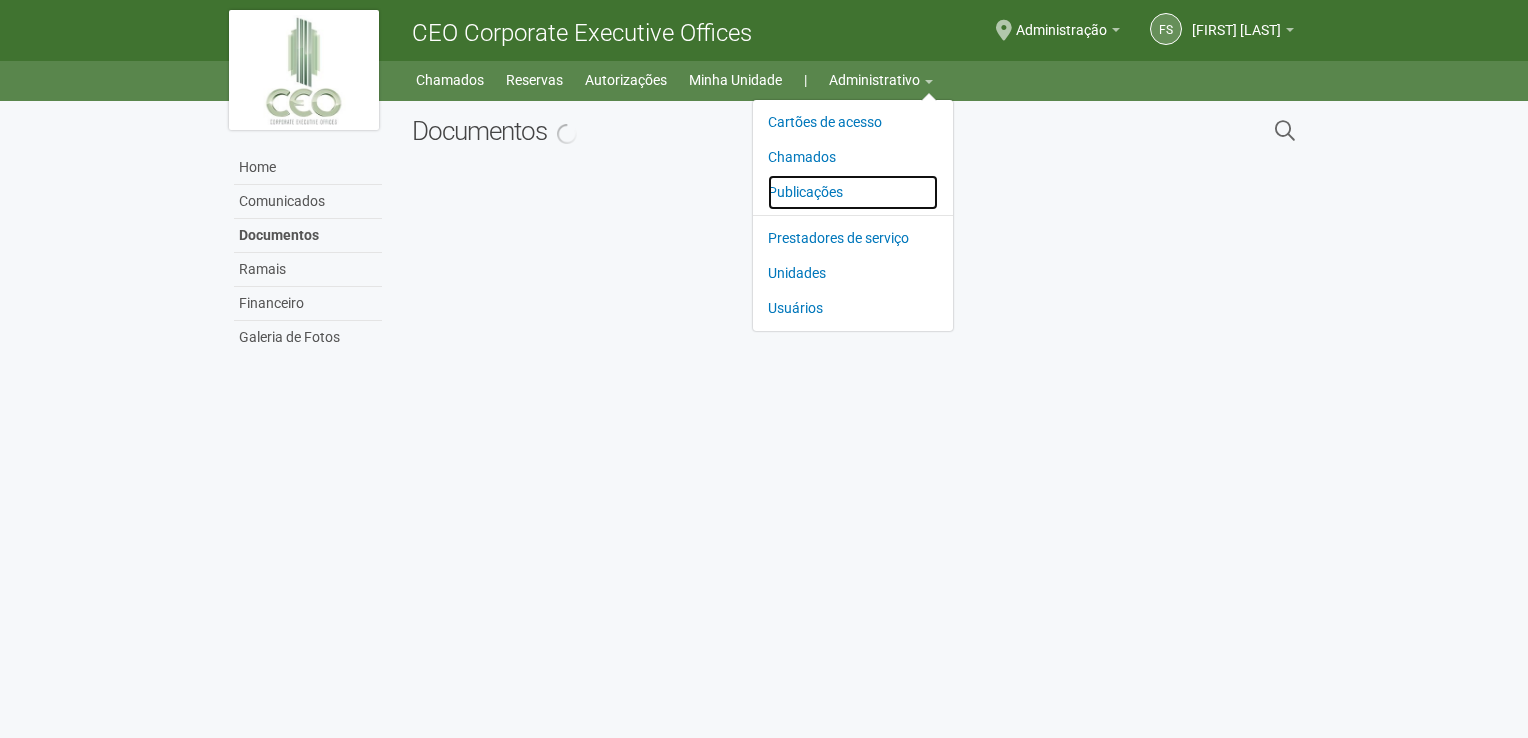 click on "Publicações" at bounding box center [853, 192] 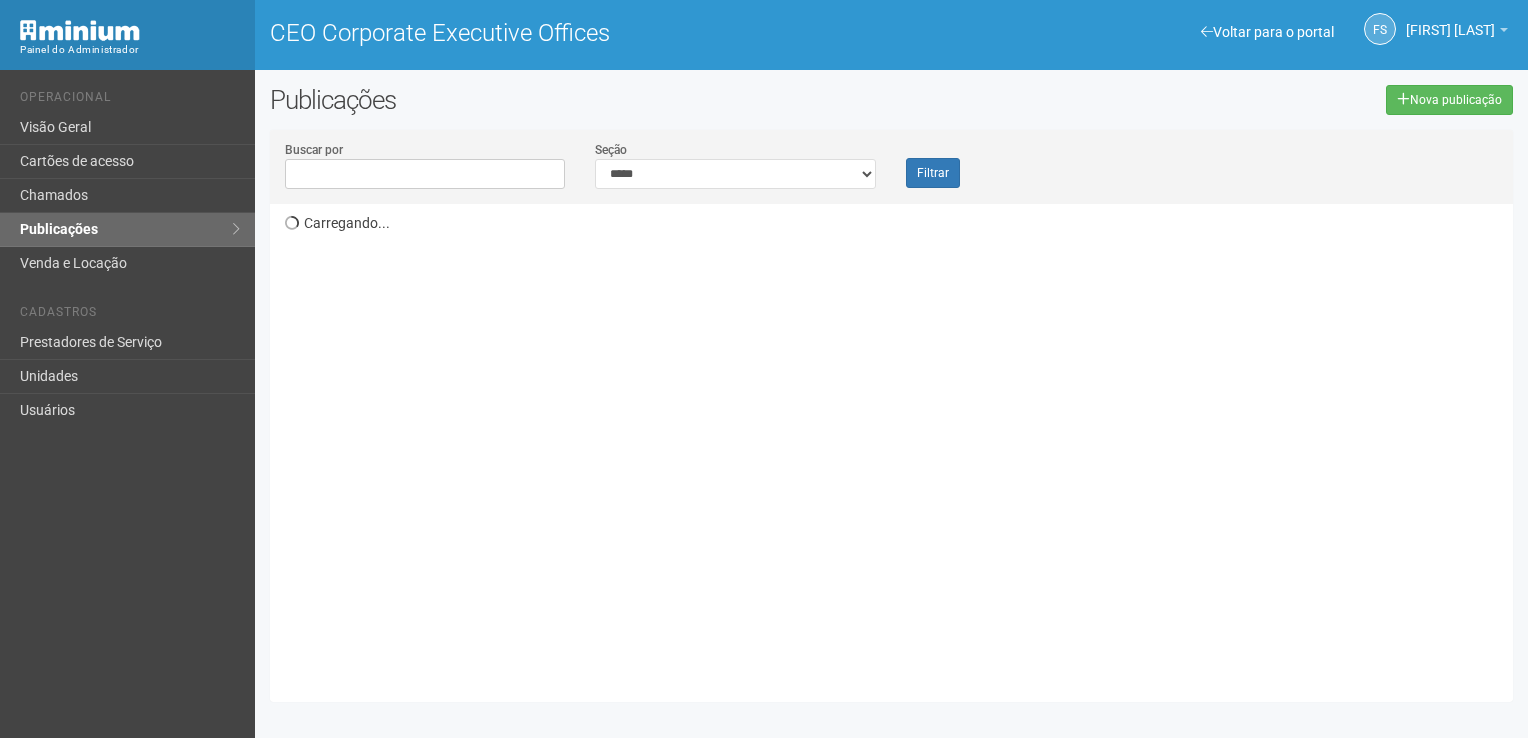 scroll, scrollTop: 0, scrollLeft: 0, axis: both 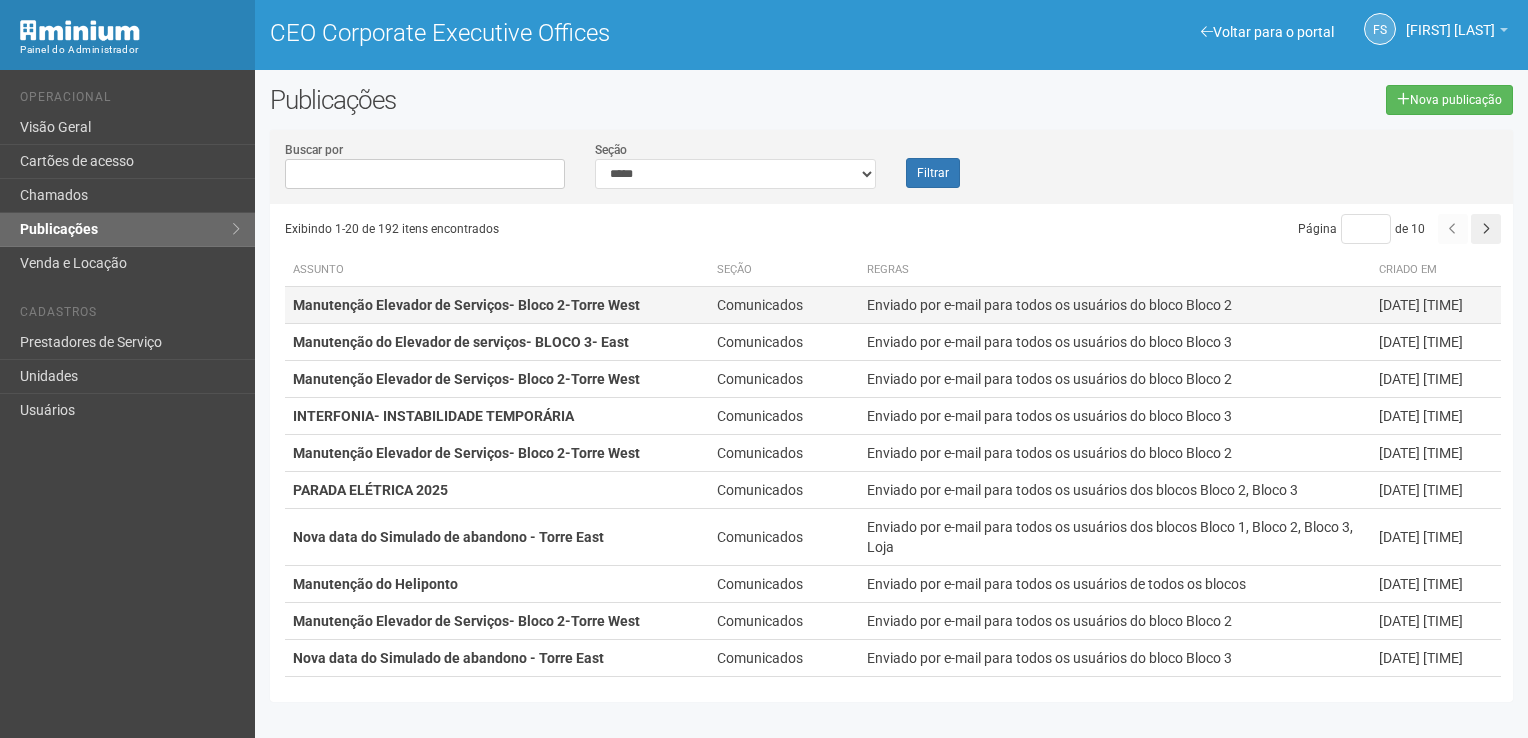 click on "Manutenção Elevador de Serviços- Bloco 2-Torre West" at bounding box center [466, 305] 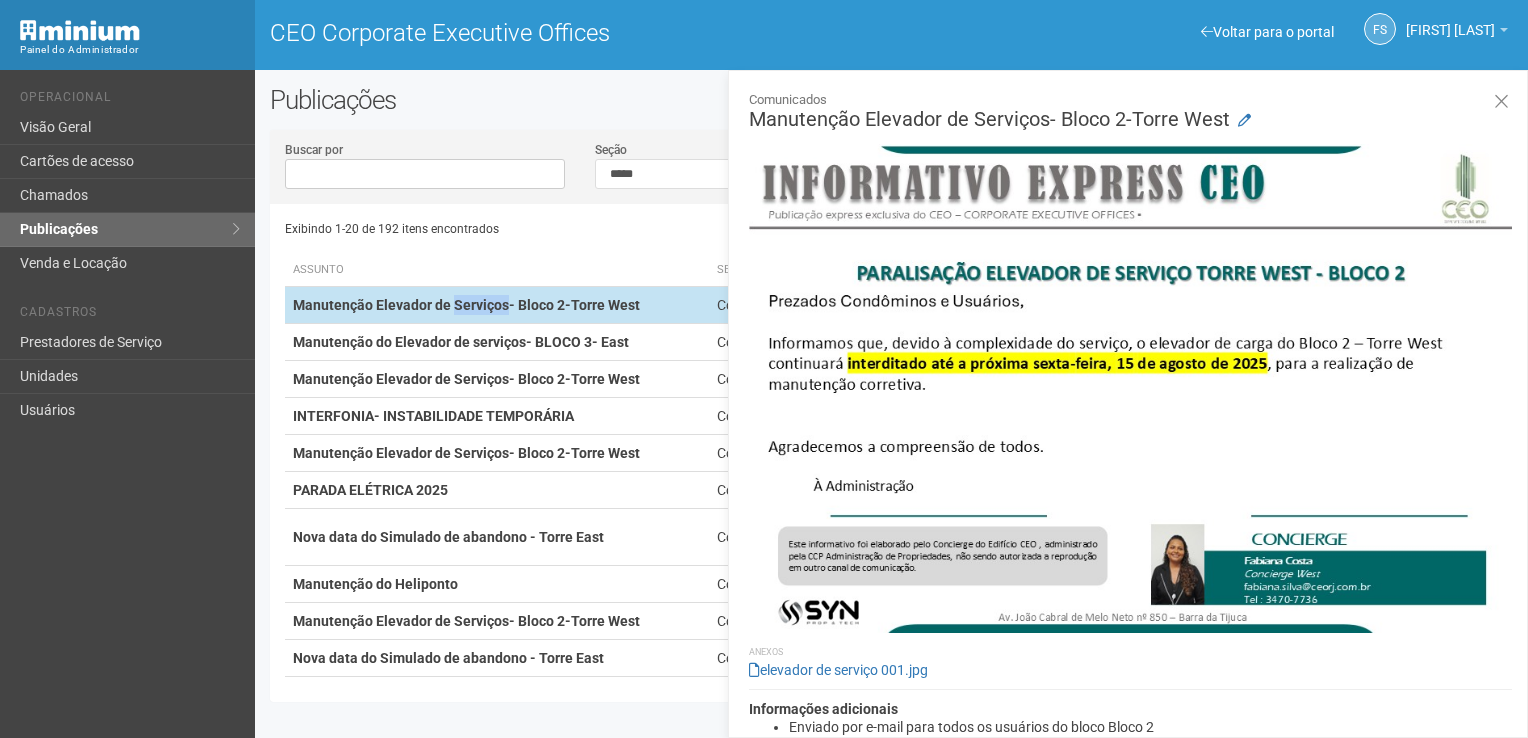 click on "Manutenção Elevador de Serviços- Bloco 2-Torre West" at bounding box center (466, 305) 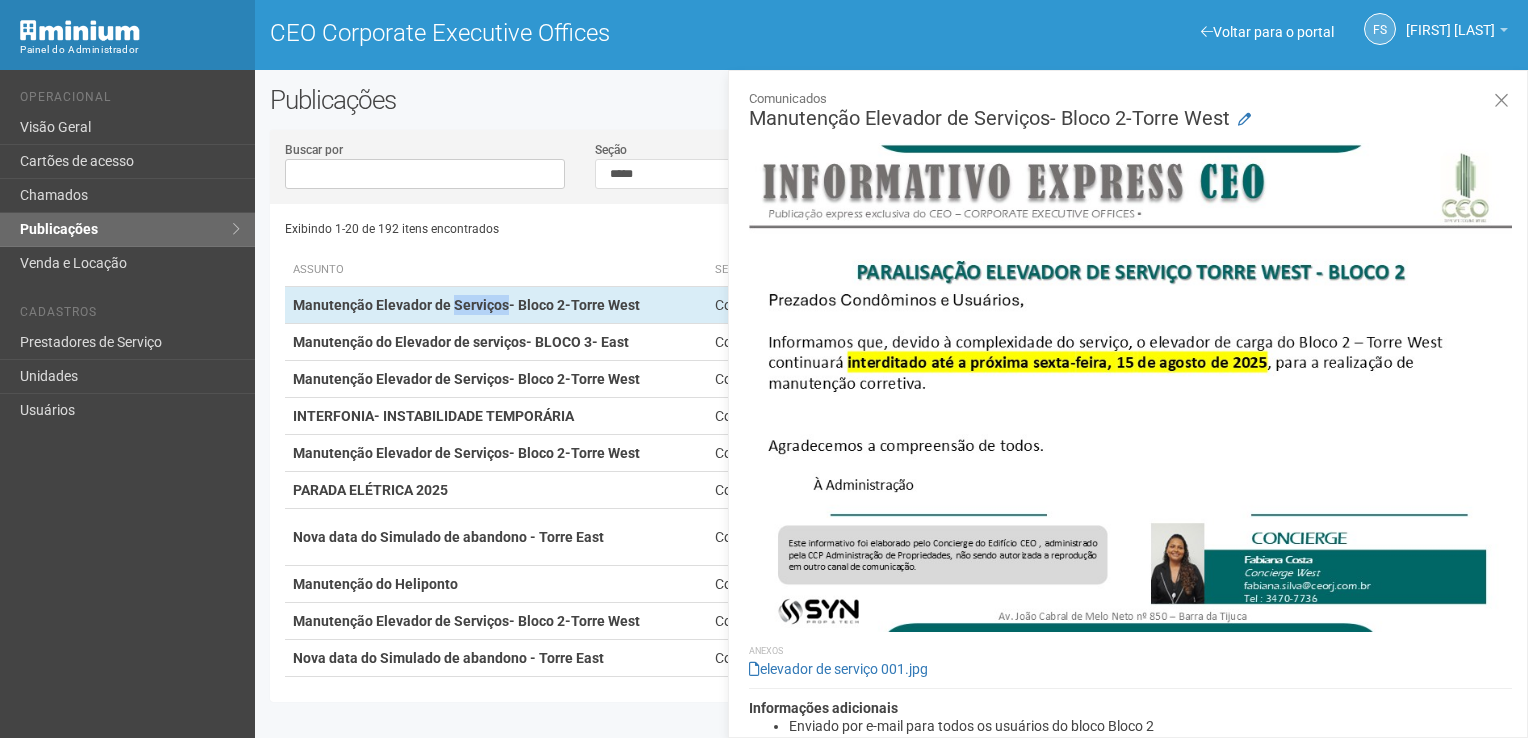 scroll, scrollTop: 0, scrollLeft: 0, axis: both 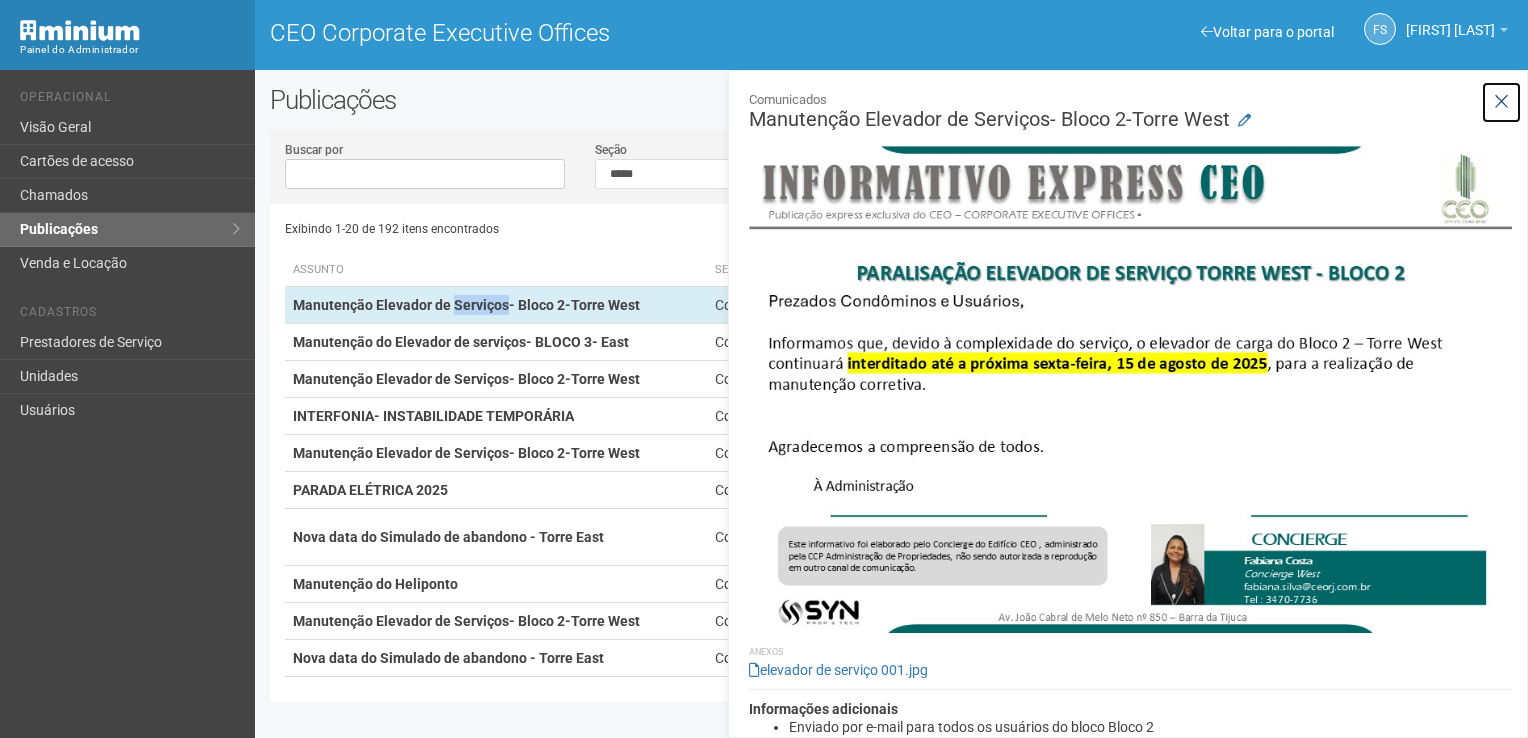 click at bounding box center [1501, 102] 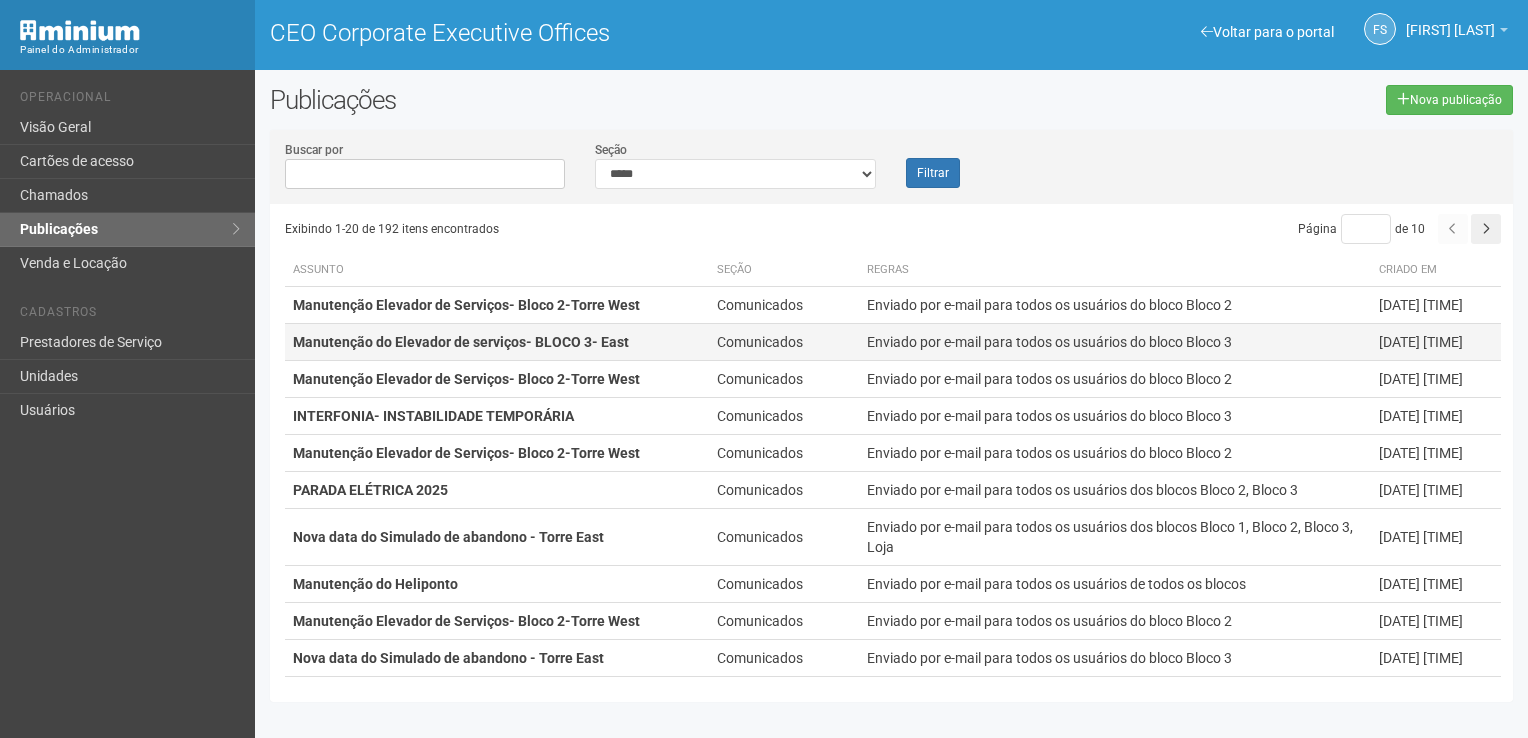 click on "Manutenção do Elevador de serviços- BLOCO 3- East" at bounding box center (461, 342) 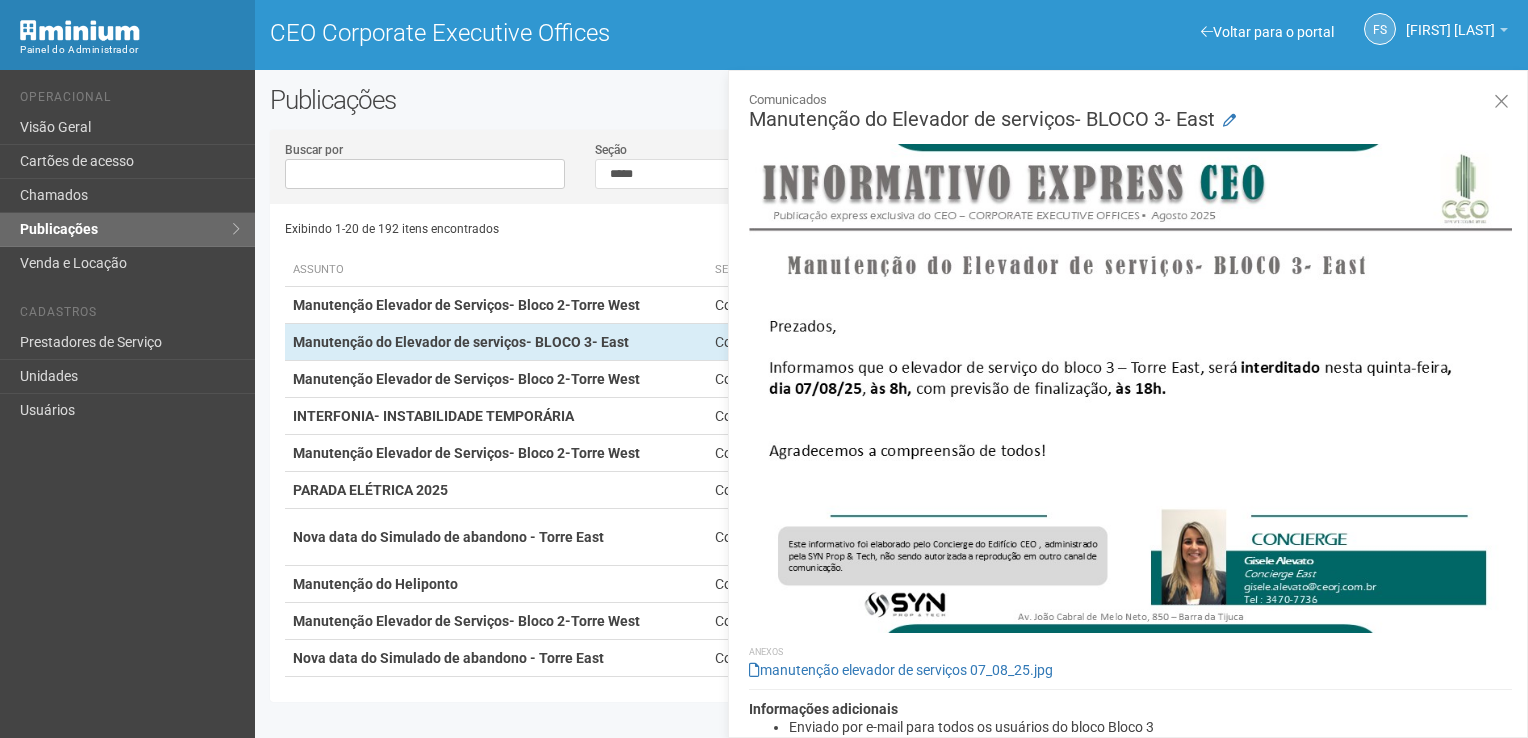 click on "Publicações" at bounding box center [520, 100] 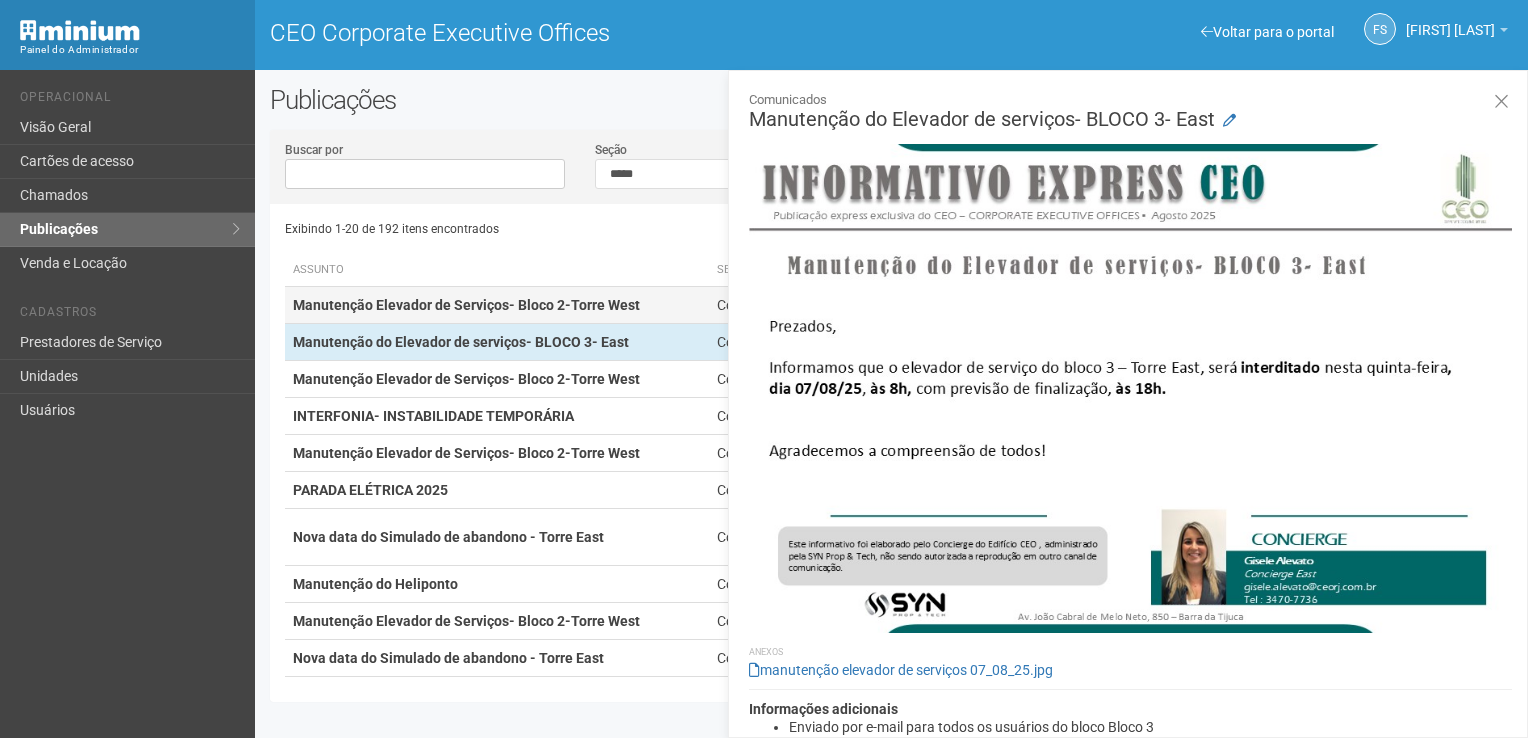 click on "Manutenção Elevador de Serviços- Bloco 2-Torre West" at bounding box center (497, 305) 